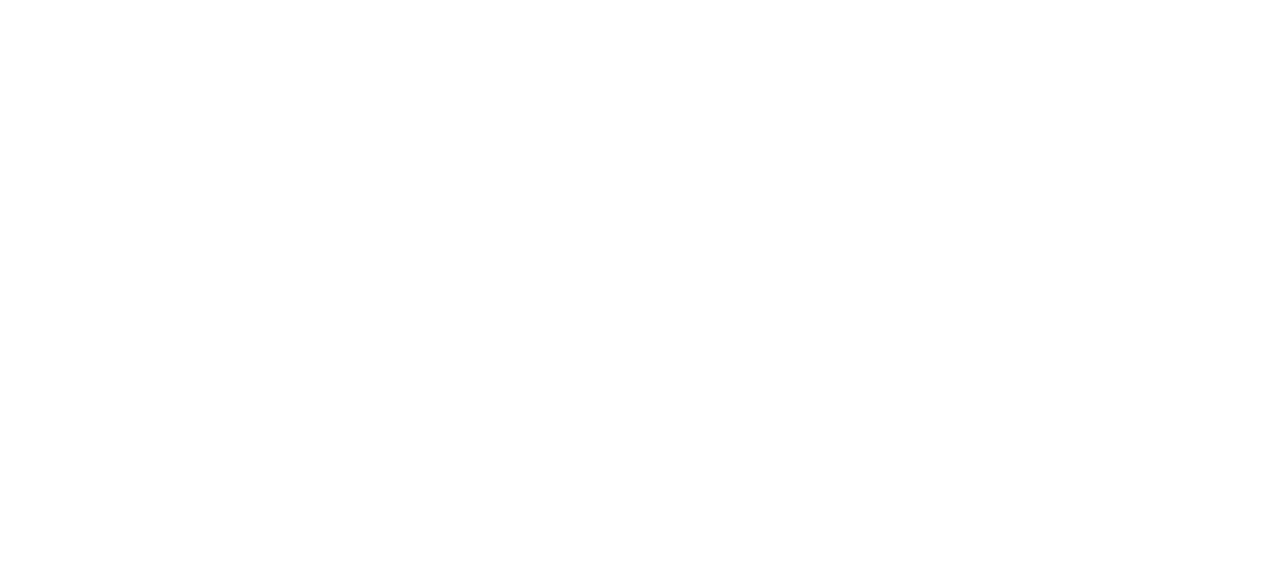 scroll, scrollTop: 0, scrollLeft: 0, axis: both 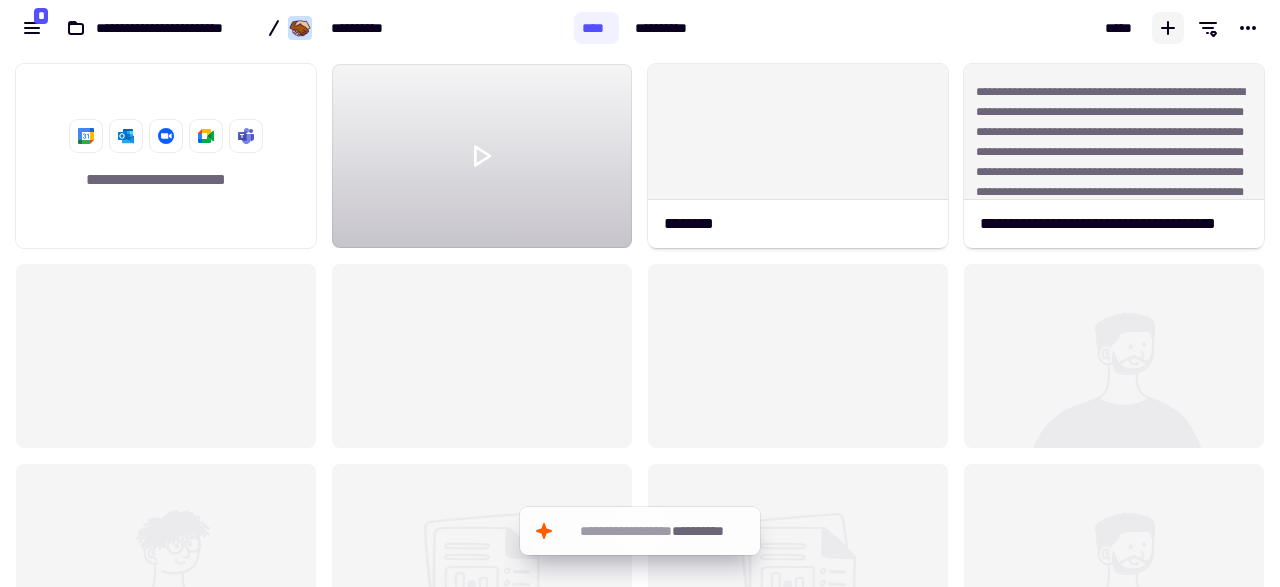 click 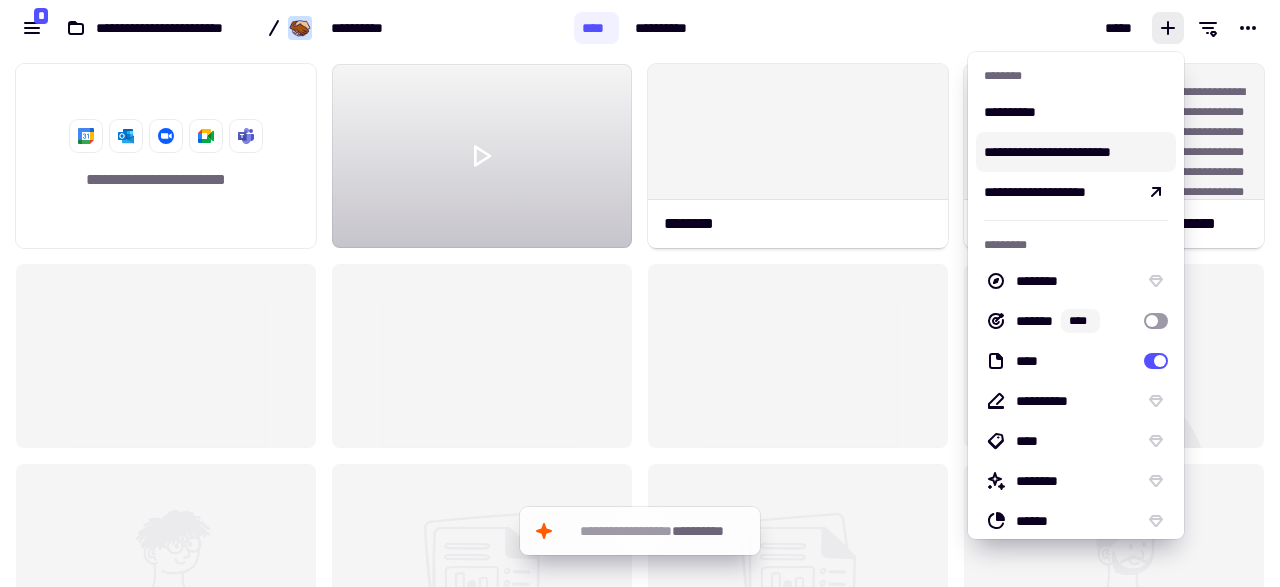 click on "**********" at bounding box center (1076, 152) 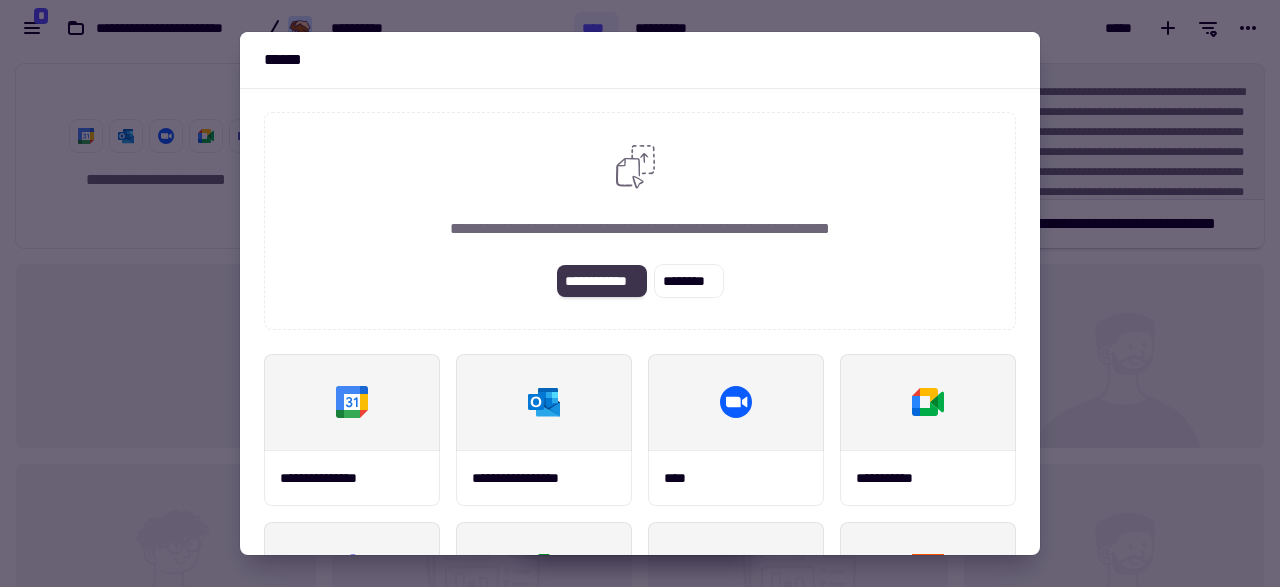 click on "**********" 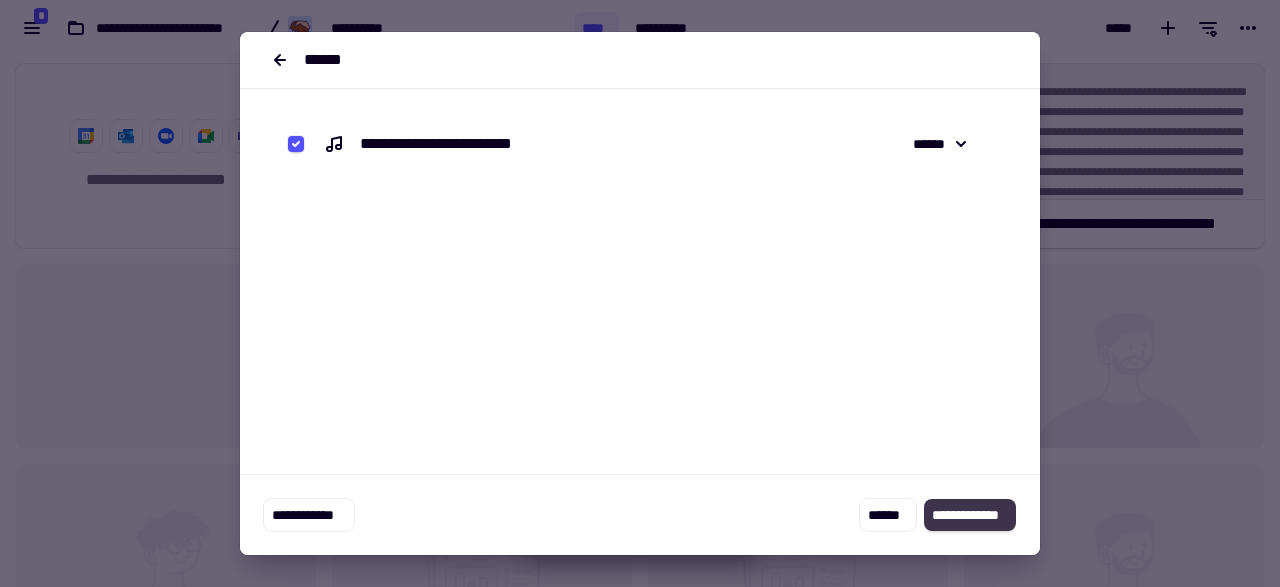 click on "**********" 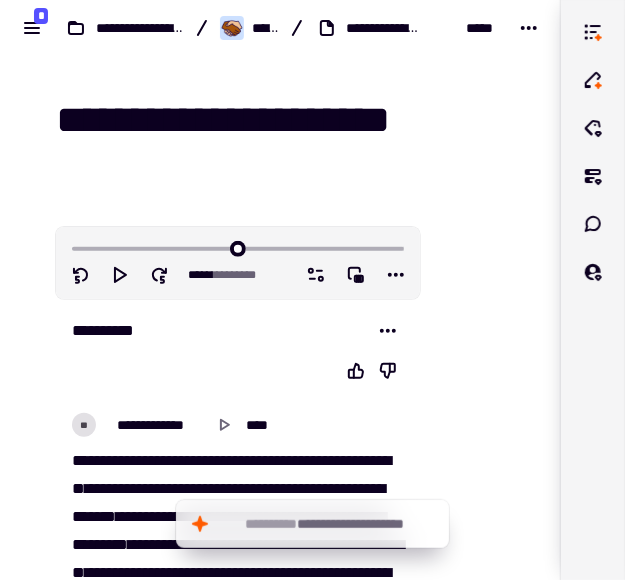 drag, startPoint x: 66, startPoint y: 116, endPoint x: 502, endPoint y: 137, distance: 436.50543 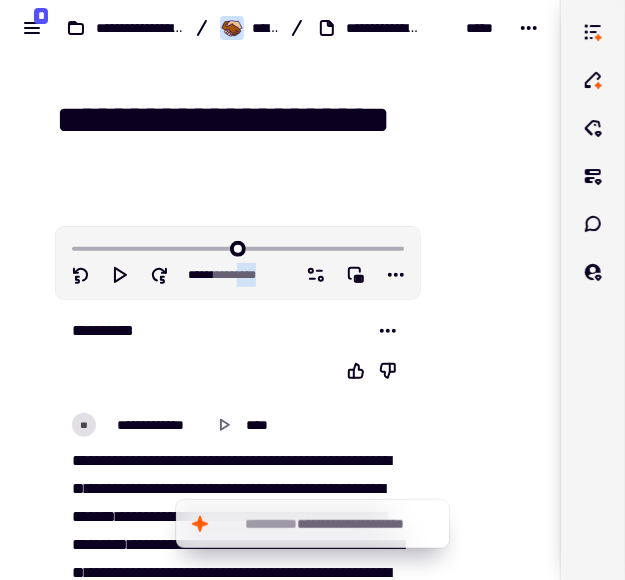 drag, startPoint x: 257, startPoint y: 269, endPoint x: 235, endPoint y: 271, distance: 22.090721 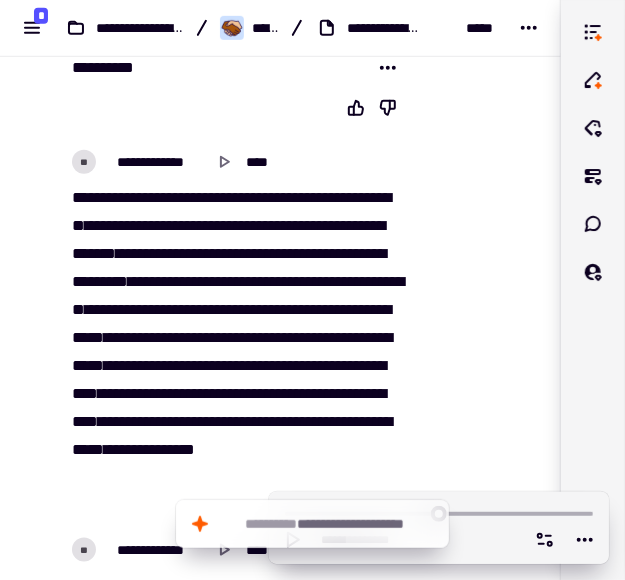 scroll, scrollTop: 261, scrollLeft: 0, axis: vertical 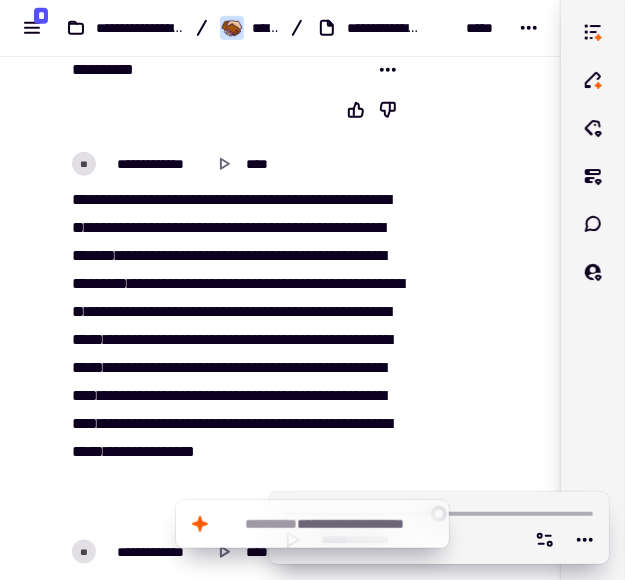 click on "**" at bounding box center [254, 255] 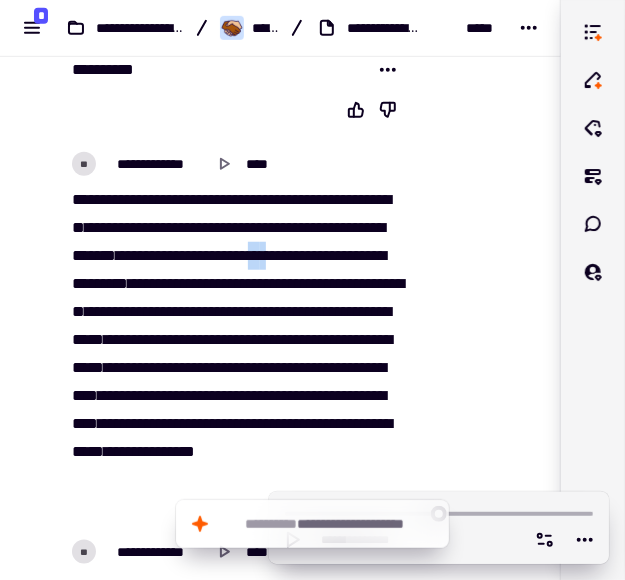 click on "**" at bounding box center [254, 255] 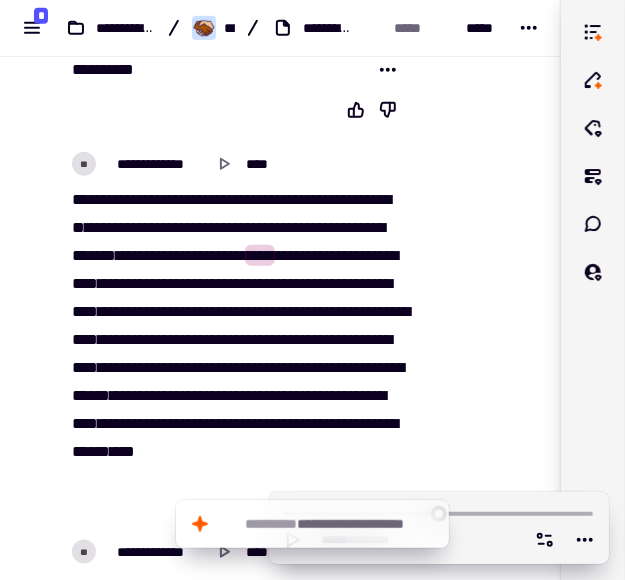 click on "*****" at bounding box center [191, 283] 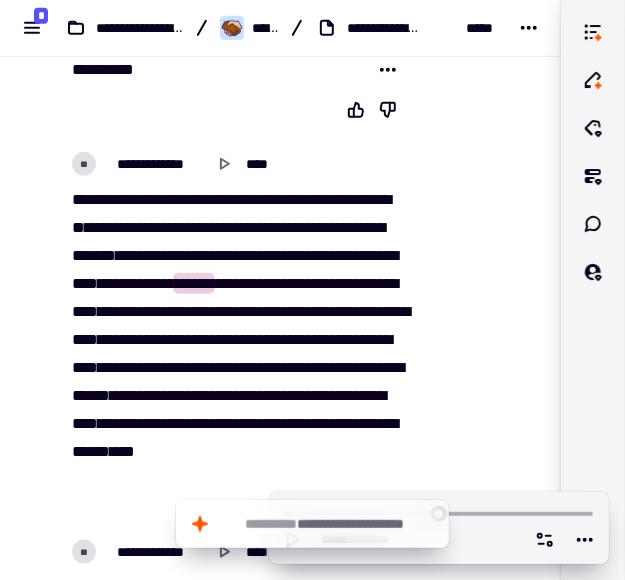 type 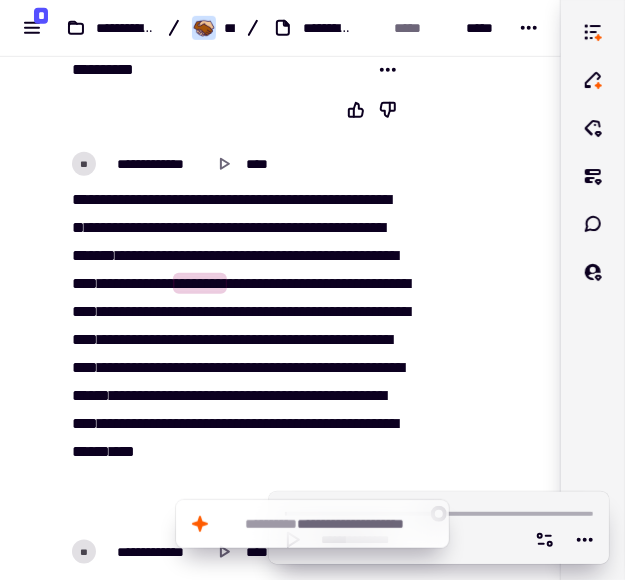 click on "********" at bounding box center [200, 283] 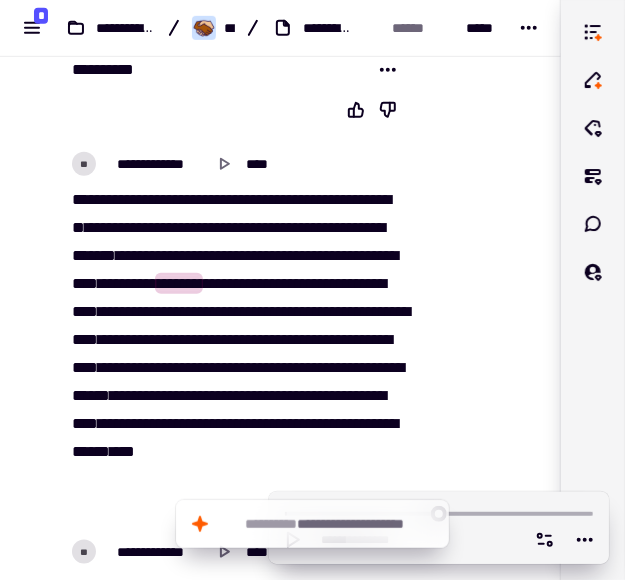 click on "[FIRST] [LAST] [STREET] [CITY] [STATE] [ZIP] [COUNTRY] [PHONE] [EMAIL] [DOB] [SSN] [CC] [LICENSE] [PASSPORT]" at bounding box center (238, 354) 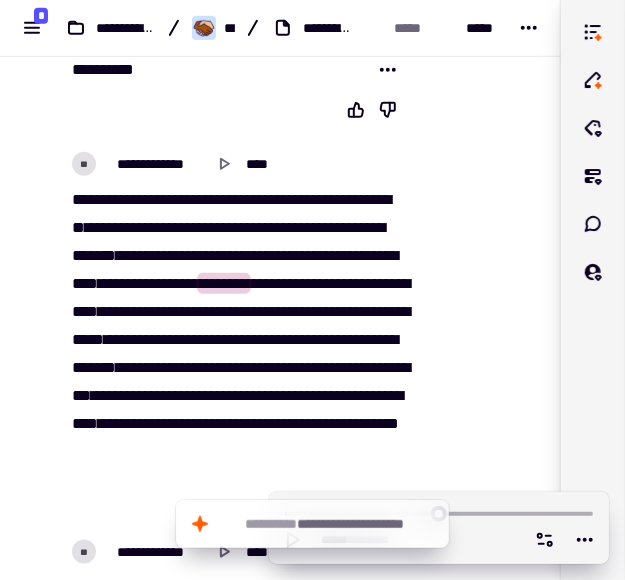 click on "****" at bounding box center (85, 311) 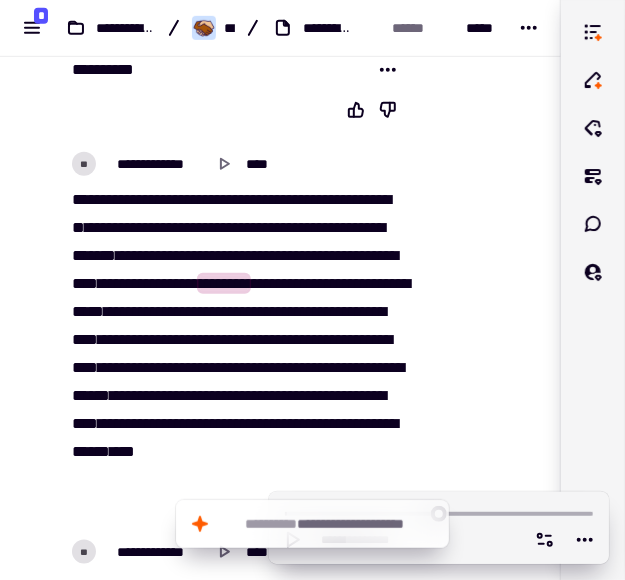 click on "***" at bounding box center (119, 311) 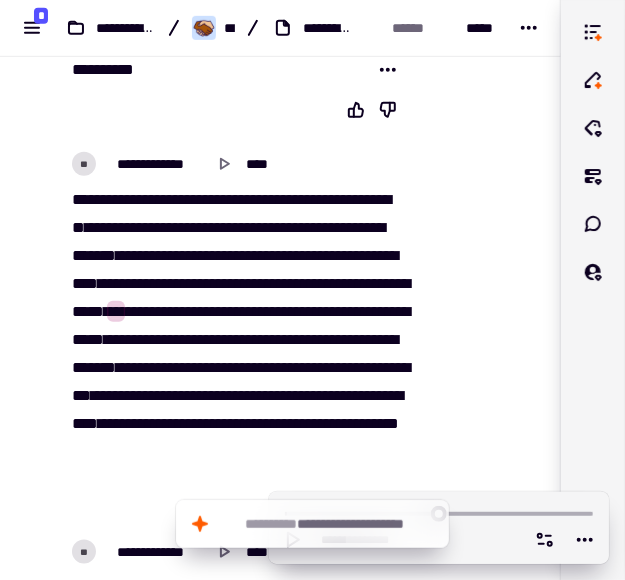 click on "[FIRST] [LAST] [STREET] [CITY] [STATE] [ZIP] [COUNTRY] [PHONE] [EMAIL] [DOB] [SSN] [CC] [LICENSE] [PASSPORT]" at bounding box center (238, 354) 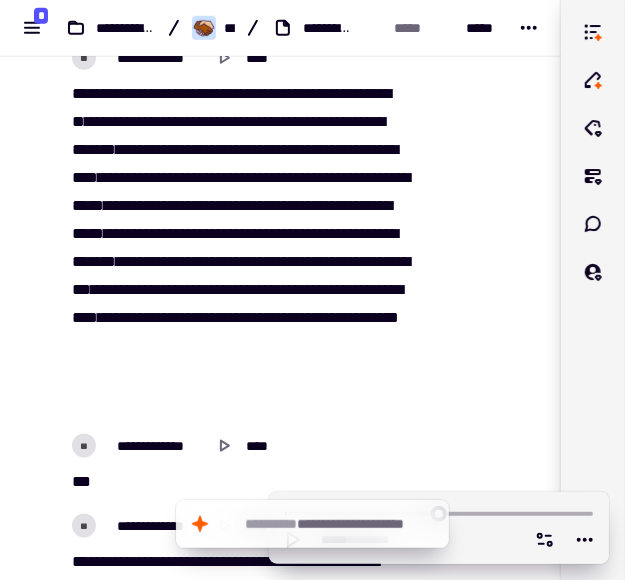 scroll, scrollTop: 391, scrollLeft: 0, axis: vertical 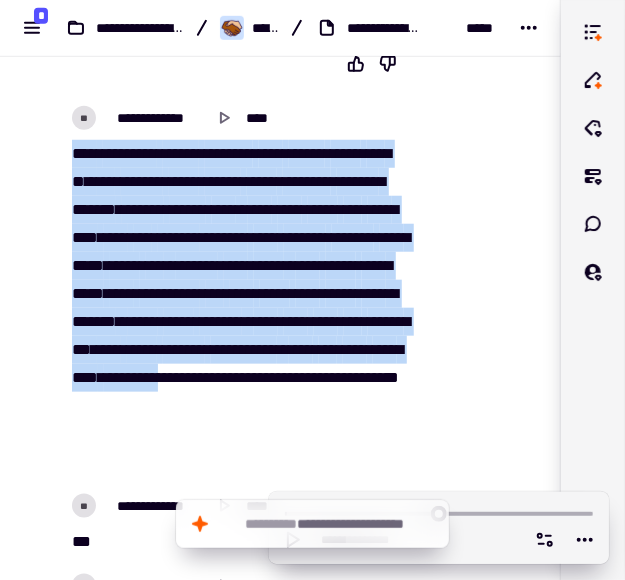 drag, startPoint x: 64, startPoint y: 143, endPoint x: 187, endPoint y: 426, distance: 308.57413 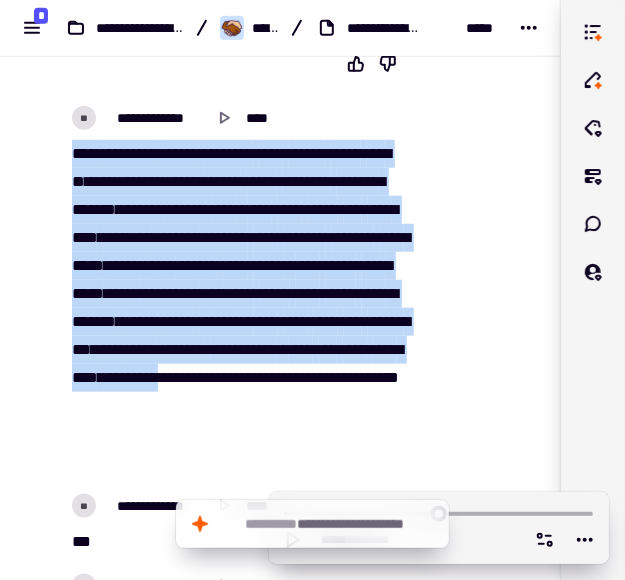 click on "[FIRST] [LAST] [STREET] [CITY] [STATE] [ZIP] [COUNTRY] [PHONE] [EMAIL] [DOB] [SSN] [CC] [LICENSE] [PASSPORT]" at bounding box center (238, 308) 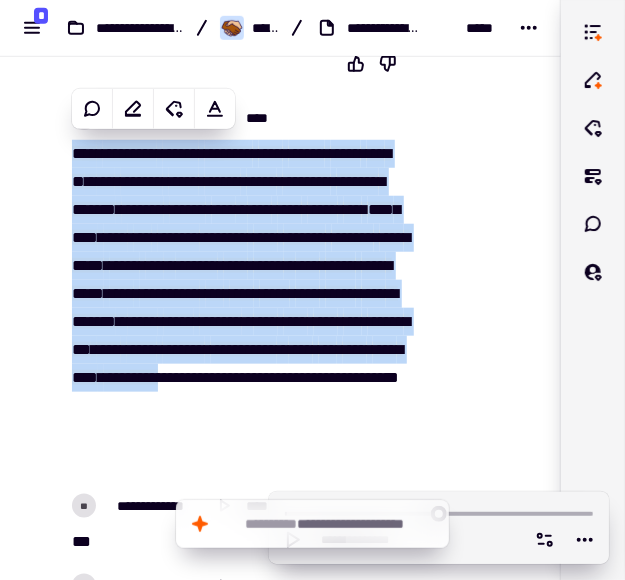 copy on "[FIRST] [LAST] [CITY] [STATE] [POSTAL_CODE] [COUNTRY] [PHONE] [EMAIL] [CREDIT_CARD] [PASSPORT] [DRIVER_LICENSE] [SSN] [BIRTH_DATE] [AGE] [TIME]" 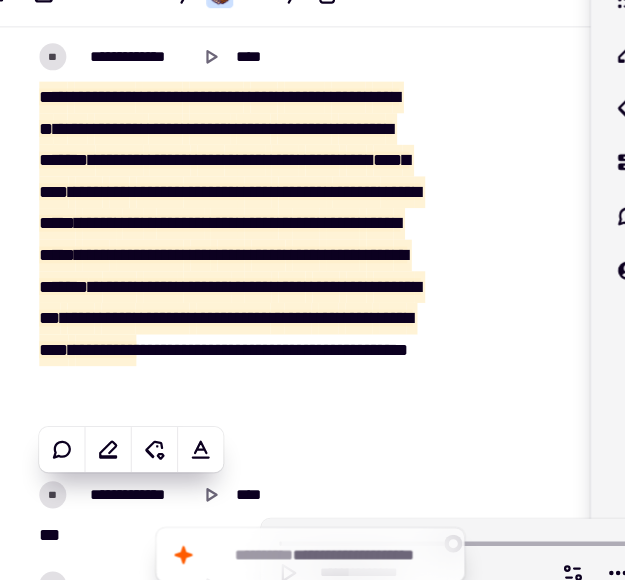 scroll, scrollTop: 341, scrollLeft: 0, axis: vertical 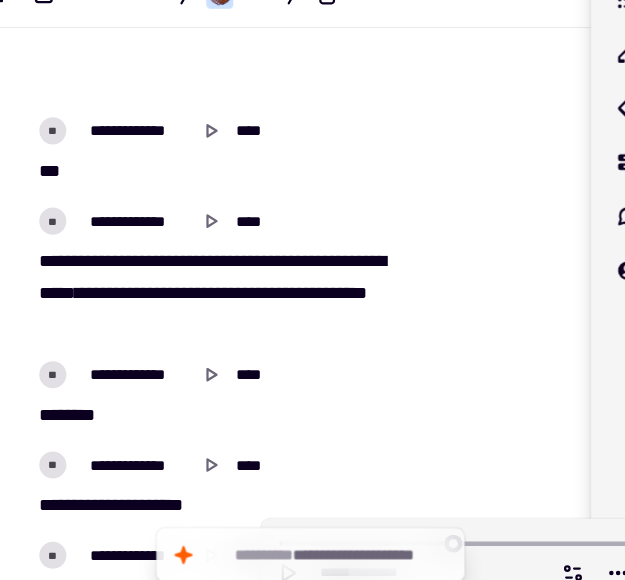 click on "[FIRST] [LAST] [CITY] [STATE] [POSTAL_CODE] [COUNTRY] [PHONE] [EMAIL] [CREDIT_CARD] [PASSPORT] [DRIVER_LICENSE] [SSN] [BIRTH_DATE] [AGE] [TIME]" at bounding box center [238, 292] 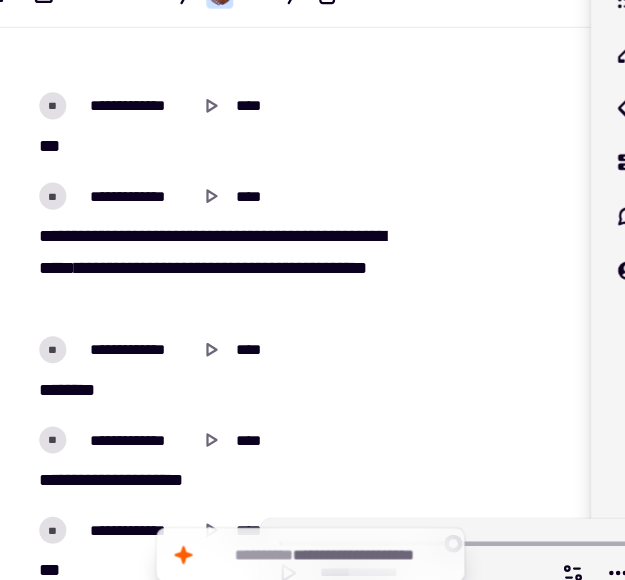 scroll, scrollTop: 685, scrollLeft: 0, axis: vertical 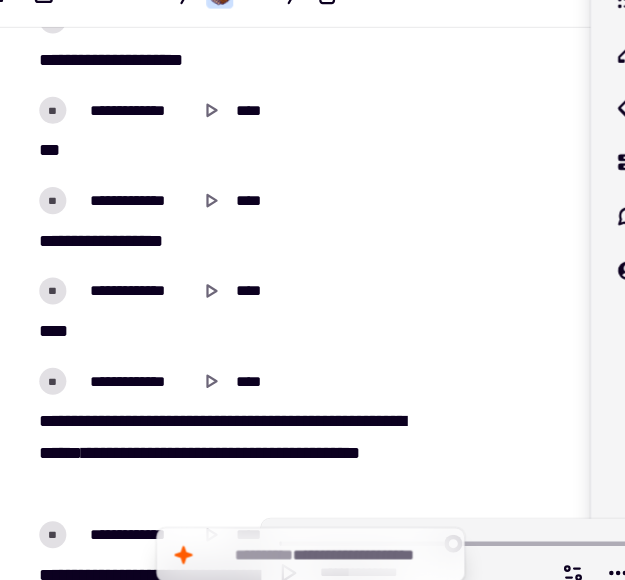 click on "[FIRST] [LAST] [CITY] [STATE]" at bounding box center [238, 246] 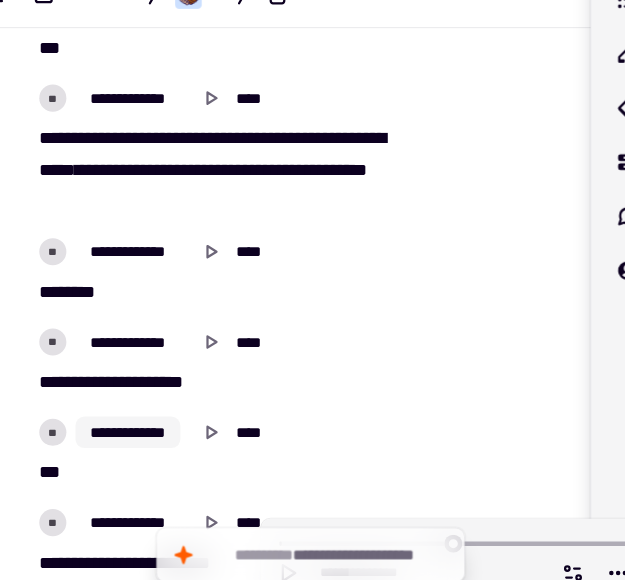 scroll, scrollTop: 739, scrollLeft: 0, axis: vertical 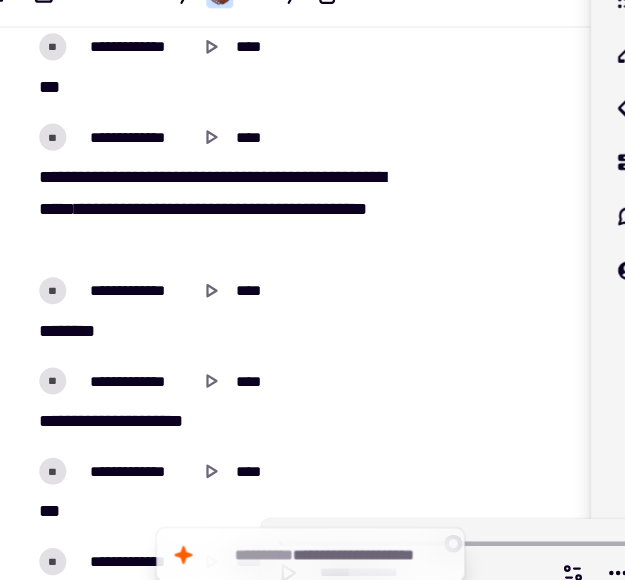 click on "***" at bounding box center (280, 189) 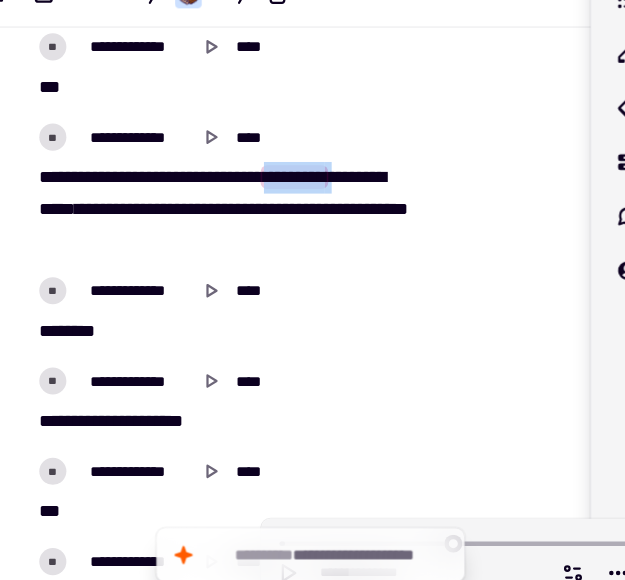 drag, startPoint x: 406, startPoint y: 190, endPoint x: 326, endPoint y: 185, distance: 80.1561 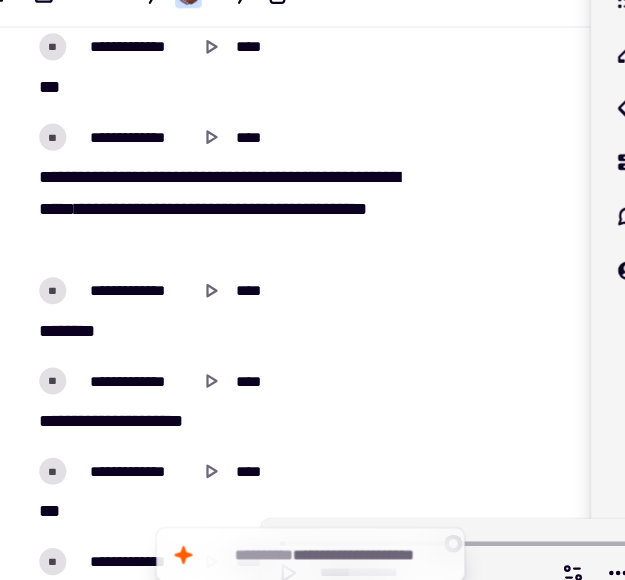 click on "[FIRST] [LAST] [CITY] [STATE] [POSTAL_CODE] [COUNTRY] [PHONE] [EMAIL] [CREDIT_CARD] [PASSPORT] [DRIVER_LICENSE] [SSN] [BIRTH_DATE] [AGE] [TIME]" at bounding box center (238, 218) 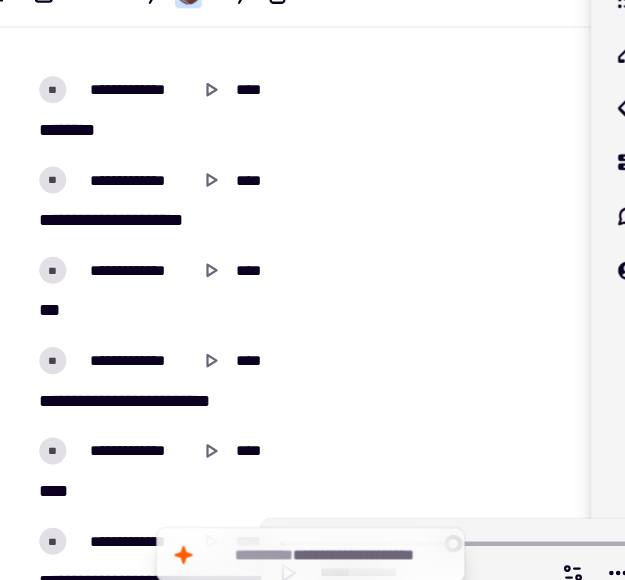 scroll, scrollTop: 841, scrollLeft: 0, axis: vertical 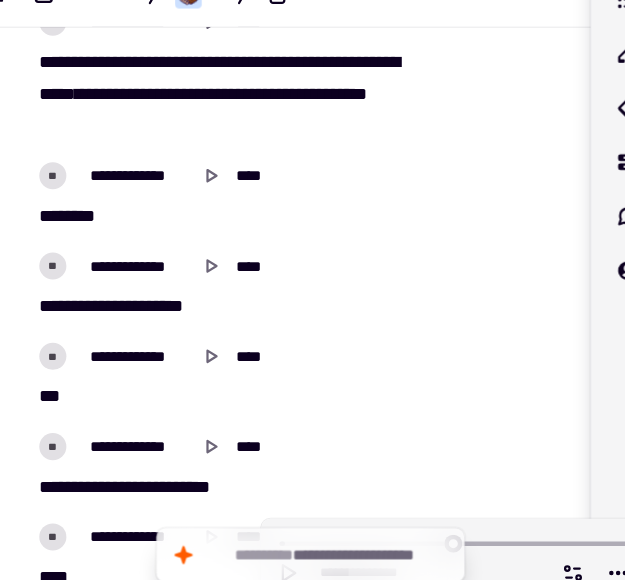click on "********" at bounding box center (238, 224) 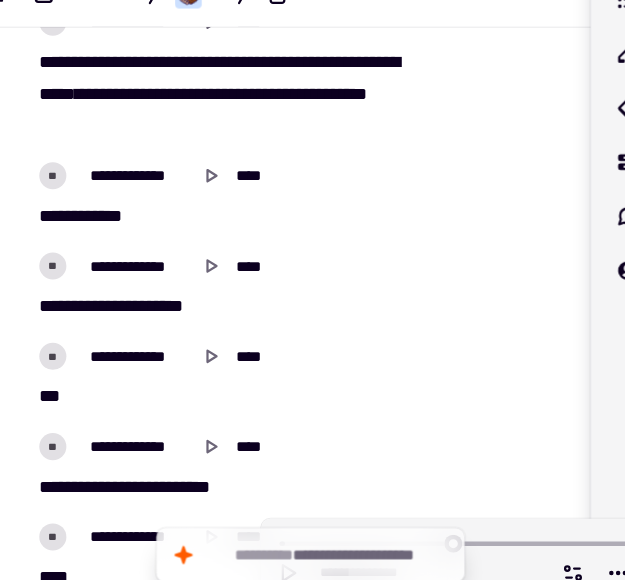 click on "[FIRST] [LAST] [CITY]" at bounding box center (238, 304) 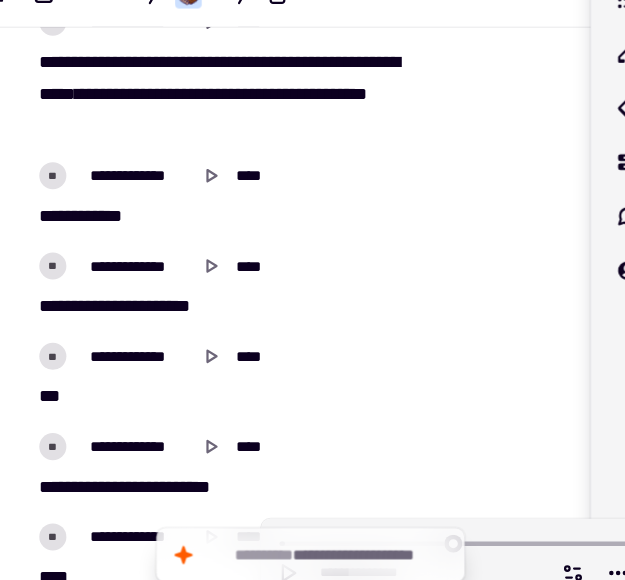 click on "[FIRST] [LAST]" at bounding box center (238, 384) 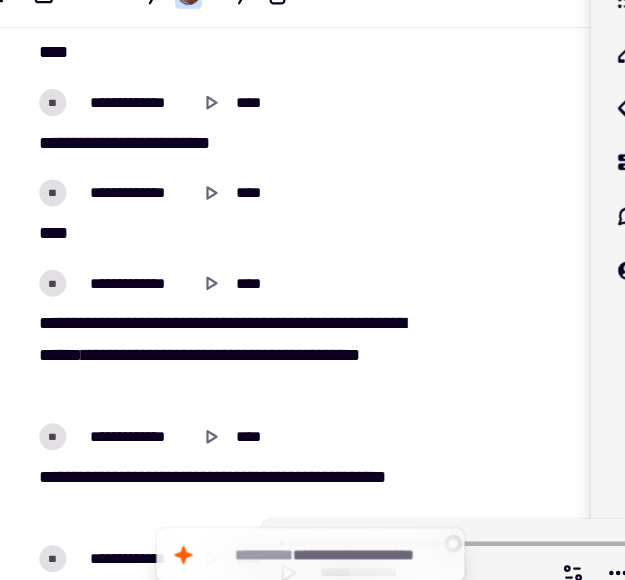 scroll, scrollTop: 1147, scrollLeft: 0, axis: vertical 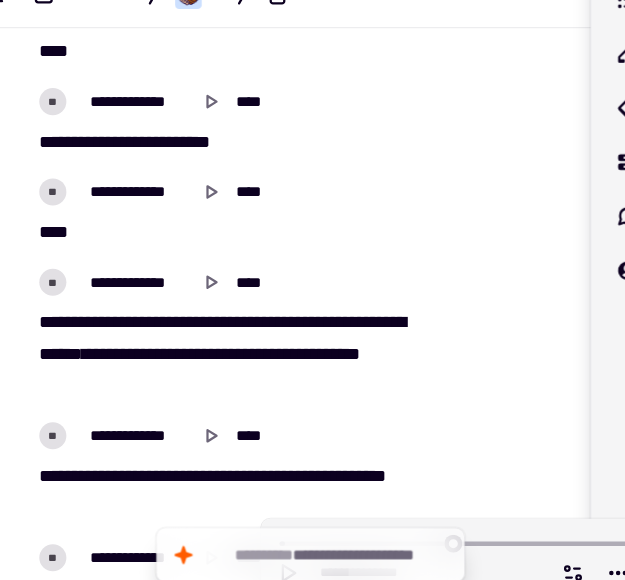 click on "[FIRST] [LAST] [CITY] [STATE] [POSTAL_CODE] [COUNTRY] [PHONE] [EMAIL] [CREDIT_CARD] [PASSPORT] [DRIVER_LICENSE] [SSN] [BIRTH_DATE] [AGE] [TIME]" at bounding box center (238, 346) 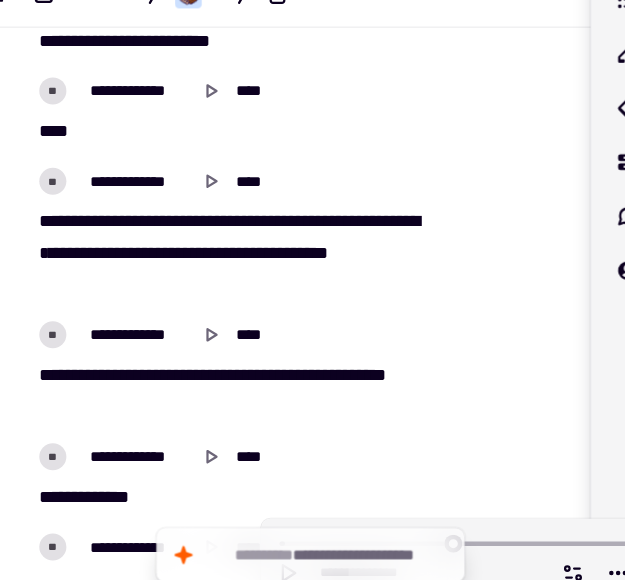 scroll, scrollTop: 1335, scrollLeft: 0, axis: vertical 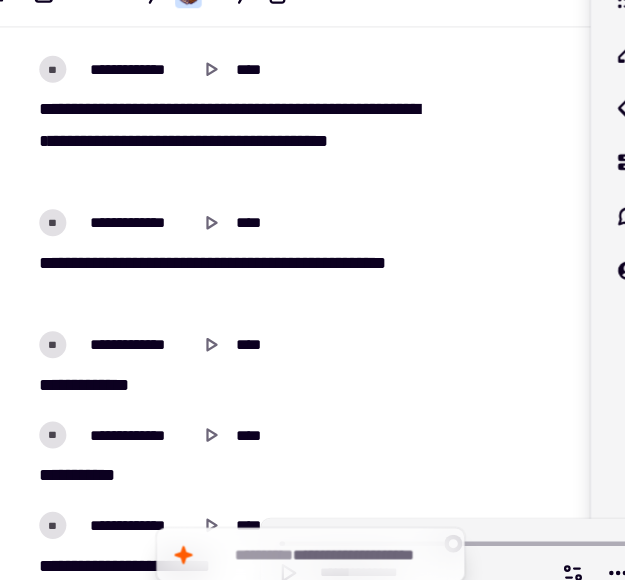 click on "***" at bounding box center (100, 265) 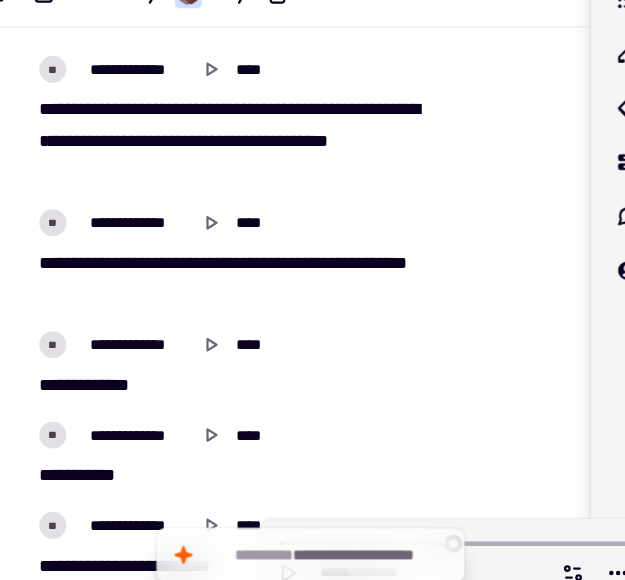 click on "[FIRST] [LAST] [CITY] [STATE] [POSTAL_CODE] [COUNTRY] [PHONE] [EMAIL] [CREDIT_CARD] [PASSPORT] [DRIVER_LICENSE] [SSN] [BIRTH_DATE] [AGE] [TIME]" at bounding box center [238, 280] 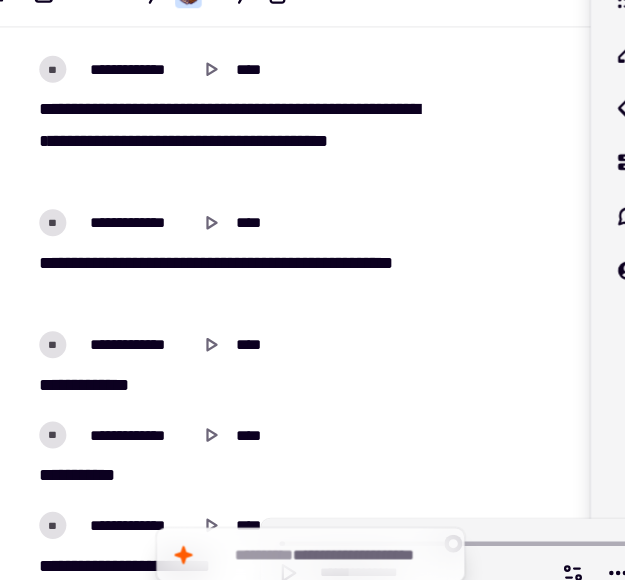 click on "[FIRST] [LAST] [CITY] [STATE]" at bounding box center [238, 280] 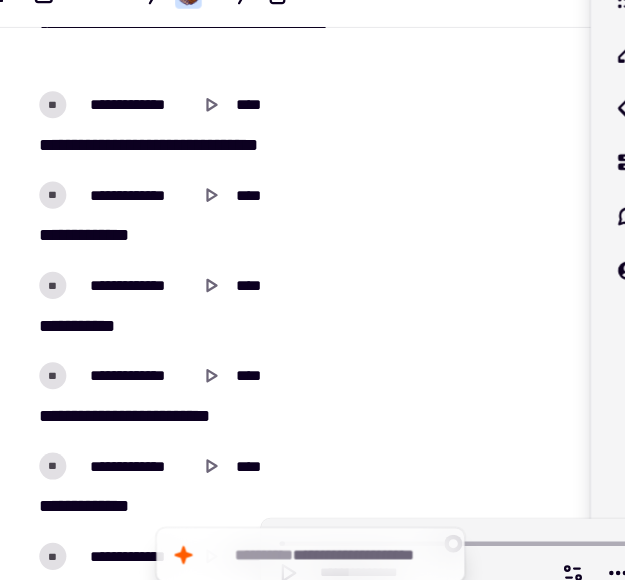 scroll, scrollTop: 1438, scrollLeft: 0, axis: vertical 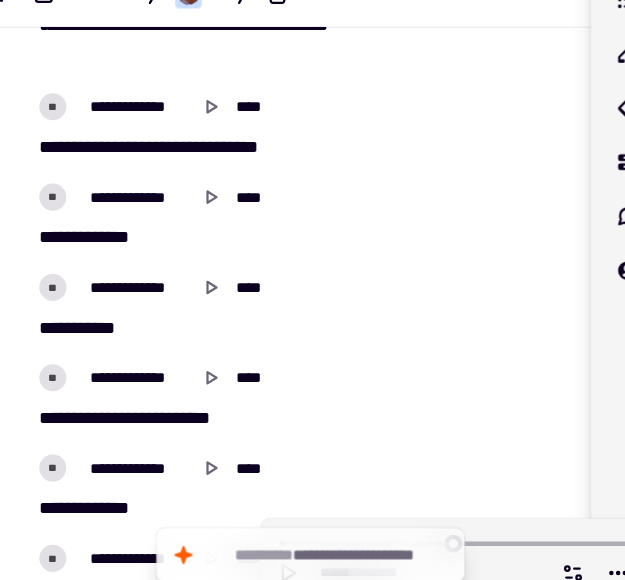 click on "**********" at bounding box center [238, 287] 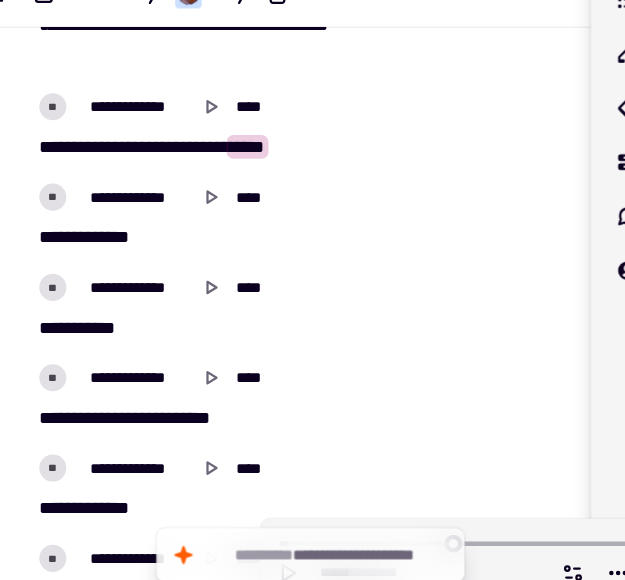 click on "[FIRST] [LAST] [CITY] [STATE] [POSTAL_CODE] [COUNTRY] [PHONE] [EMAIL] [CREDIT_CARD] [PASSPORT] [DRIVER_LICENSE] [SSN] [BIRTH_DATE] [AGE] [TIME]" at bounding box center [238, 163] 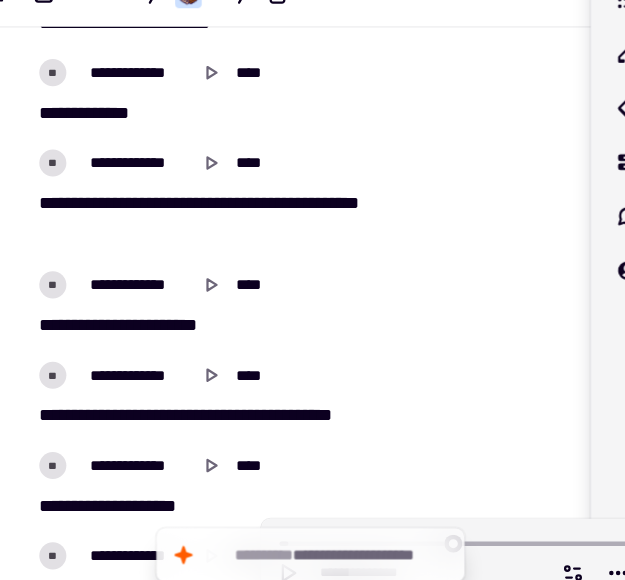 scroll, scrollTop: 1897, scrollLeft: 0, axis: vertical 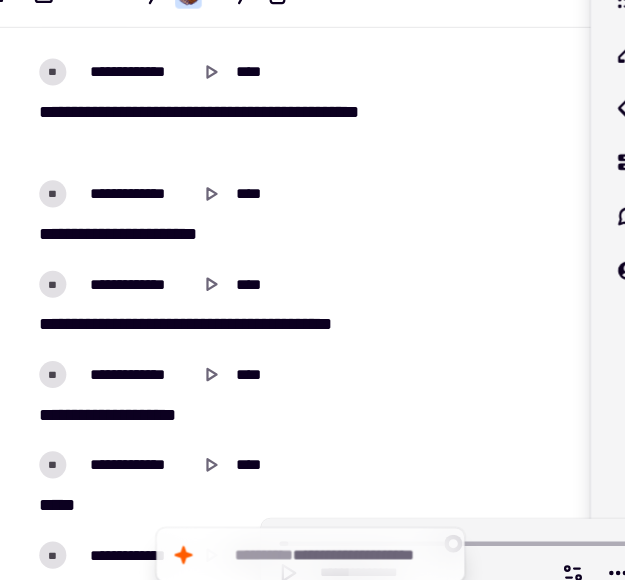 click on "[FIRST] [LAST] [CITY] [STATE] [POSTAL_CODE] [COUNTRY] [PHONE] [EMAIL] [CREDIT_CARD] [PASSPORT] [DRIVER_LICENSE] [SSN] [BIRTH_DATE] [AGE] [TIME]" at bounding box center (238, 146) 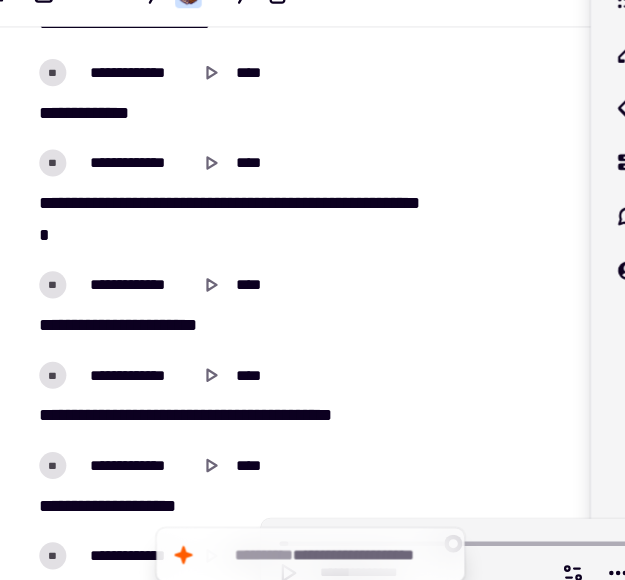 scroll, scrollTop: 1798, scrollLeft: 0, axis: vertical 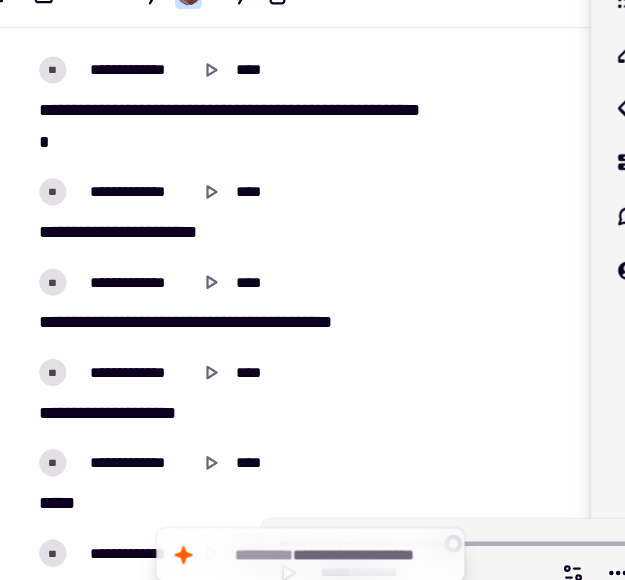 click on "[FIRST] [LAST] [CITY] [STATE]" at bounding box center (238, 238) 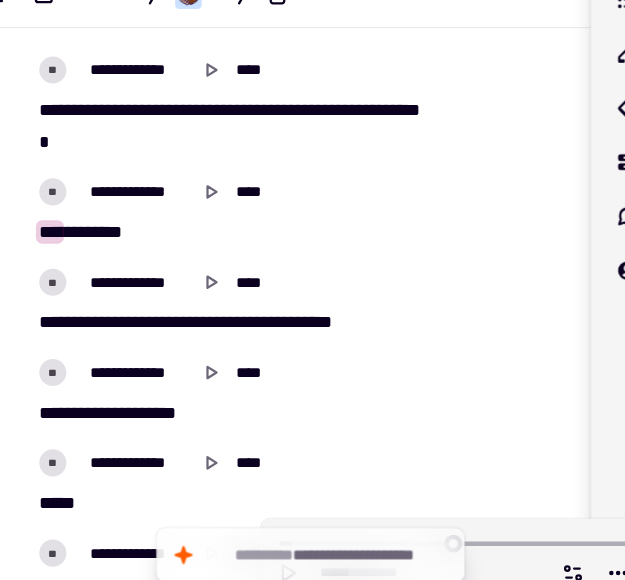 click on "[FIRST] [LAST] [STREET] [CITY] [STATE] [ZIP] [COUNTRY] [PHONE] [EMAIL] [DOB] [SSN] [CC] [LICENSE] [PASSPORT]" at bounding box center [238, 238] 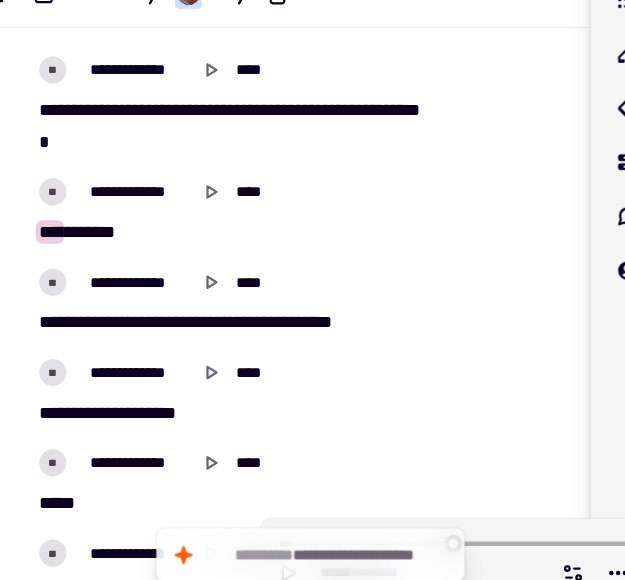 click on "*******" at bounding box center [118, 237] 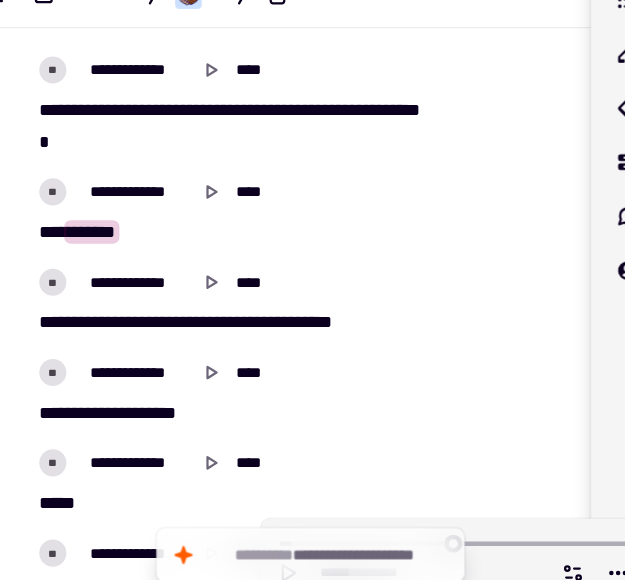 click on "***   *******" at bounding box center (238, 238) 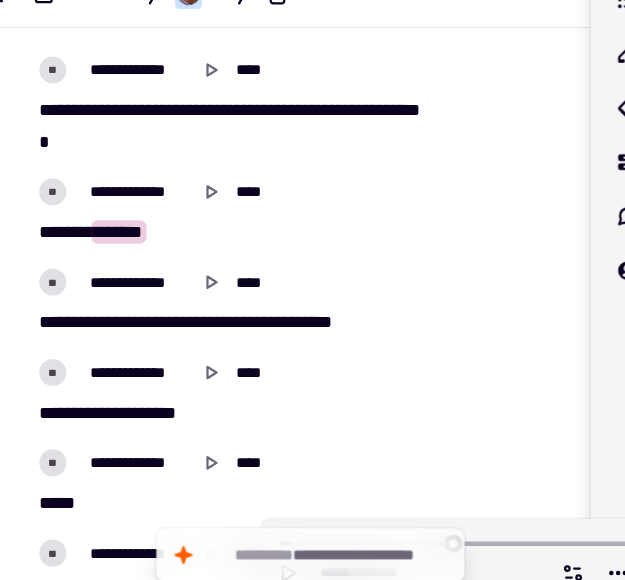 click on "[FIRST] [LAST]" at bounding box center [238, 238] 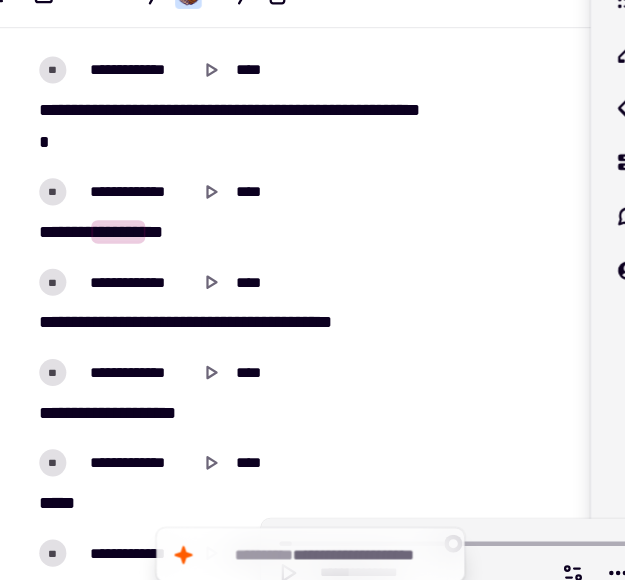 scroll, scrollTop: 1854, scrollLeft: 0, axis: vertical 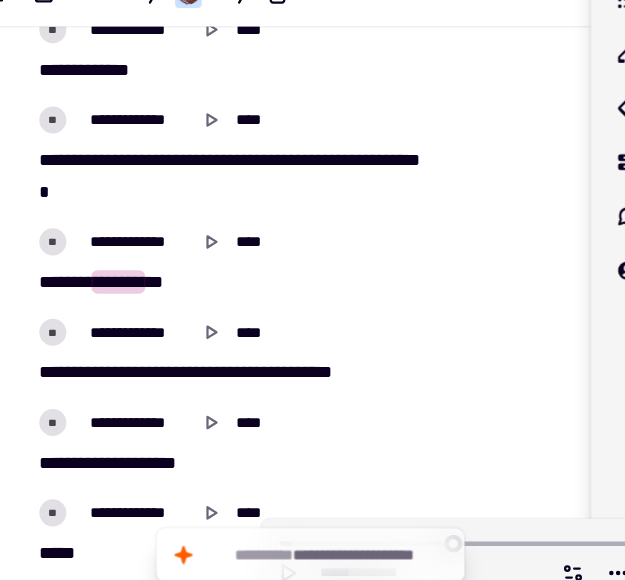 click on "***" at bounding box center [154, 174] 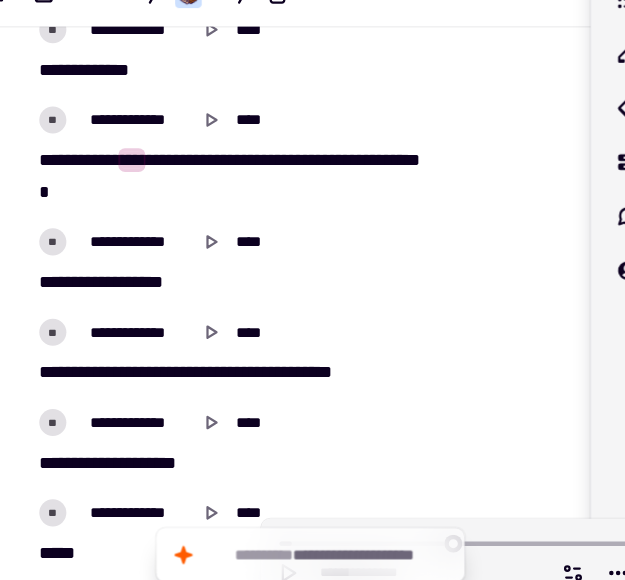 click on "[FIRST] [LAST] [STREET] [CITY] [STATE] [ZIP] [COUNTRY] [PHONE] [EMAIL] [DOB] [SSN] [CC] [LICENSE] [PASSPORT]" at bounding box center (238, 189) 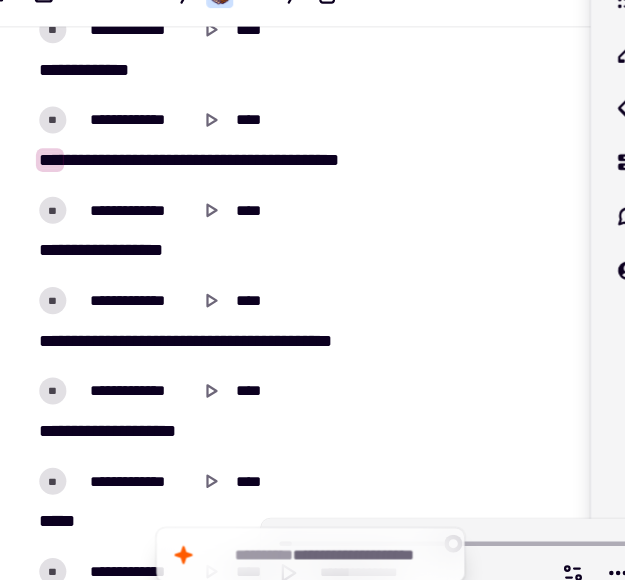 click on "*******" at bounding box center (202, 174) 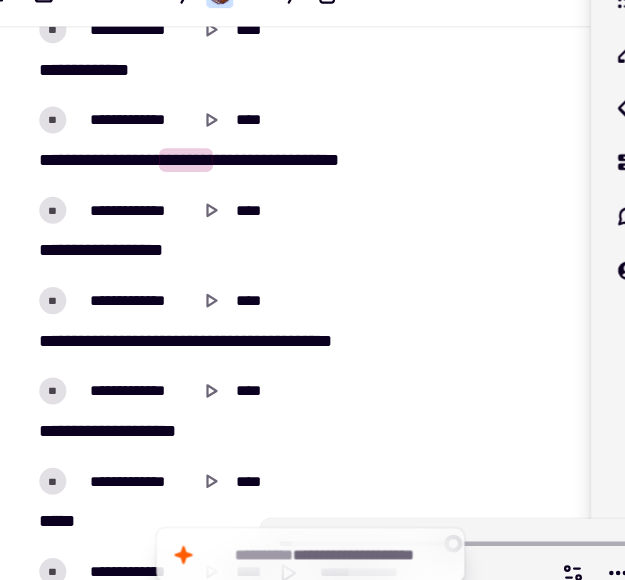 click on "*******" at bounding box center [202, 174] 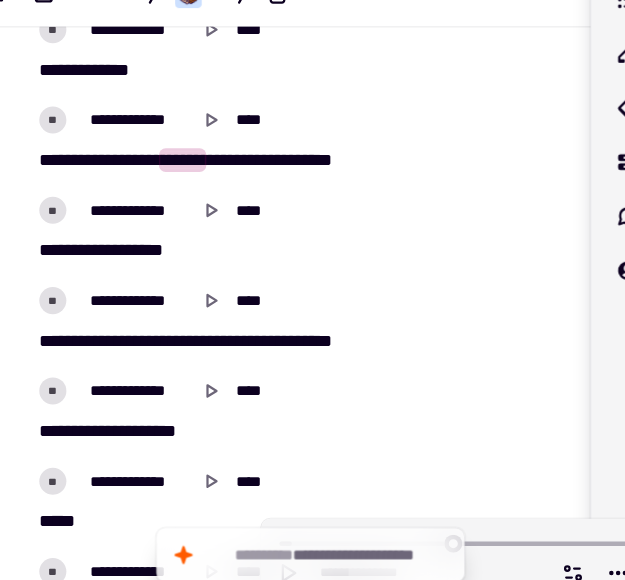 click on "**********" at bounding box center (298, 174) 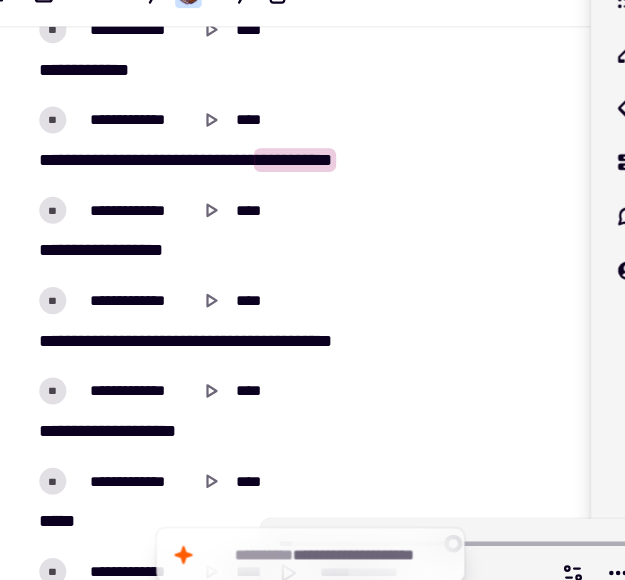click on "**********" at bounding box center [298, 174] 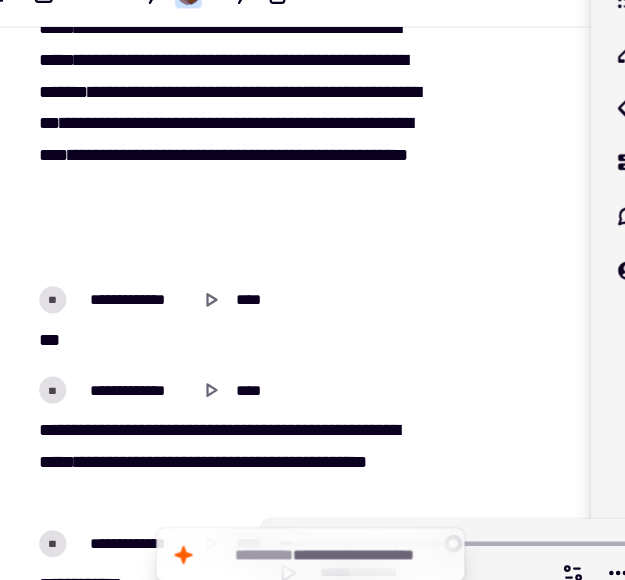 scroll, scrollTop: 648, scrollLeft: 0, axis: vertical 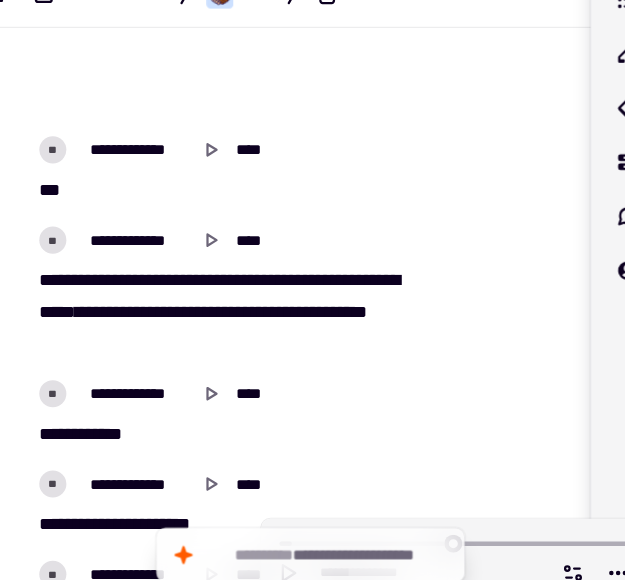click on "******" at bounding box center (289, 280) 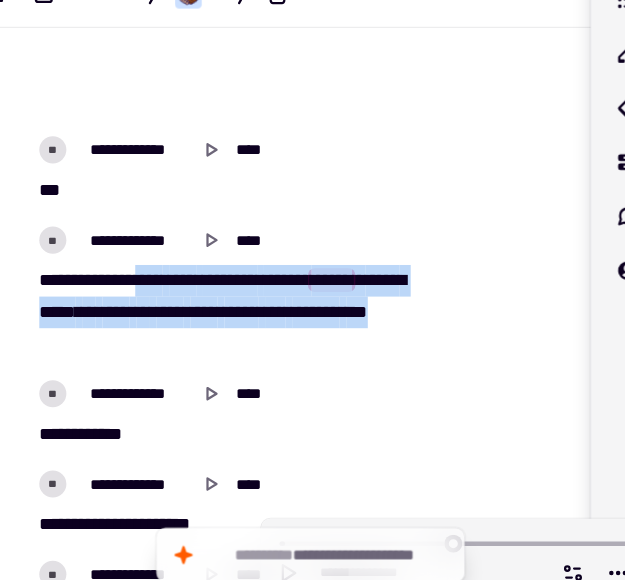 drag, startPoint x: 182, startPoint y: 271, endPoint x: 217, endPoint y: 329, distance: 67.74216 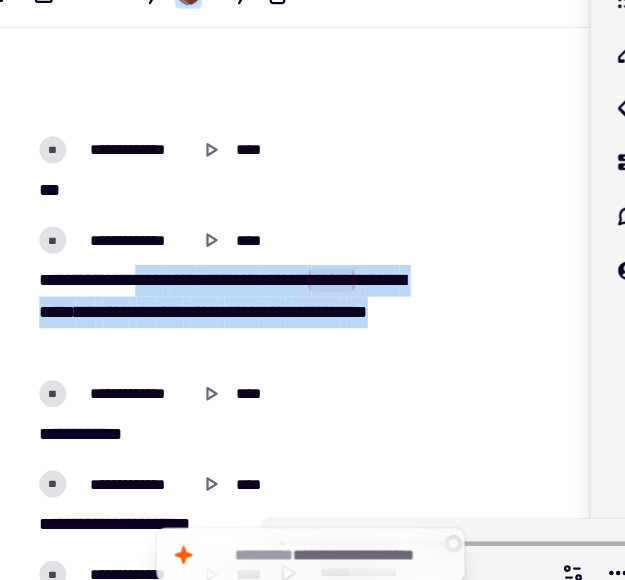 click on "[FIRST] [LAST] [CITY] [STATE] [POSTAL_CODE] [COUNTRY] [PHONE] [EMAIL] [CREDIT_CARD] [PASSPORT] [DRIVER_LICENSE] [SSN] [BIRTH_DATE] [AGE] [TIME]" at bounding box center (238, 309) 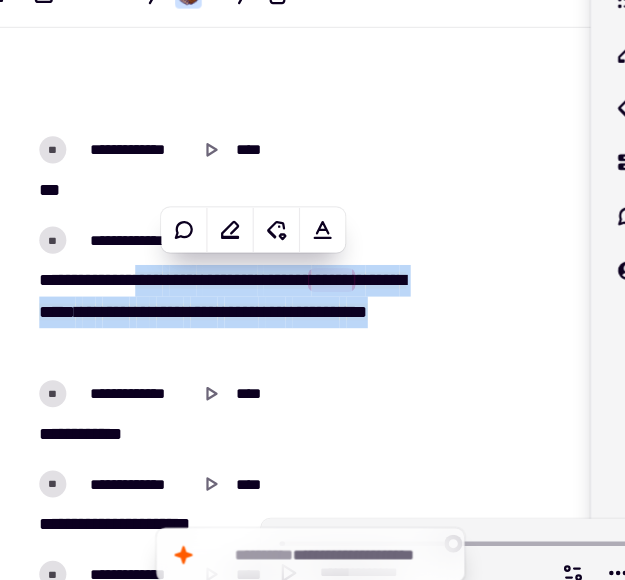 copy on "[FIRST] [LAST] [CITY] [STATE] [POSTAL_CODE] [COUNTRY] [PHONE] [EMAIL] [CREDIT_CARD] [PASSPORT] [DRIVER_LICENSE] [SSN] [BIRTH_DATE] [AGE] [TIME]" 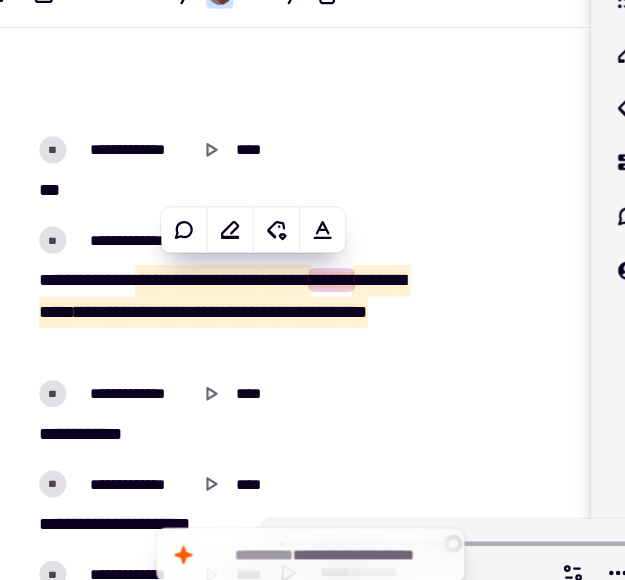 scroll, scrollTop: 748, scrollLeft: 0, axis: vertical 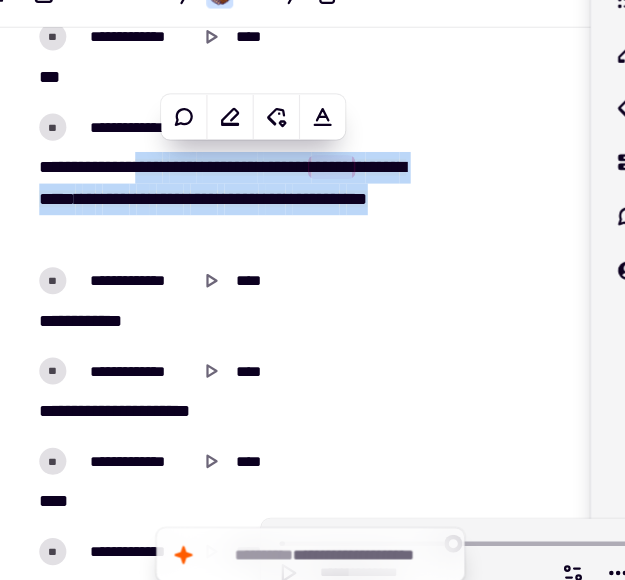 click on "**********" at bounding box center [238, 317] 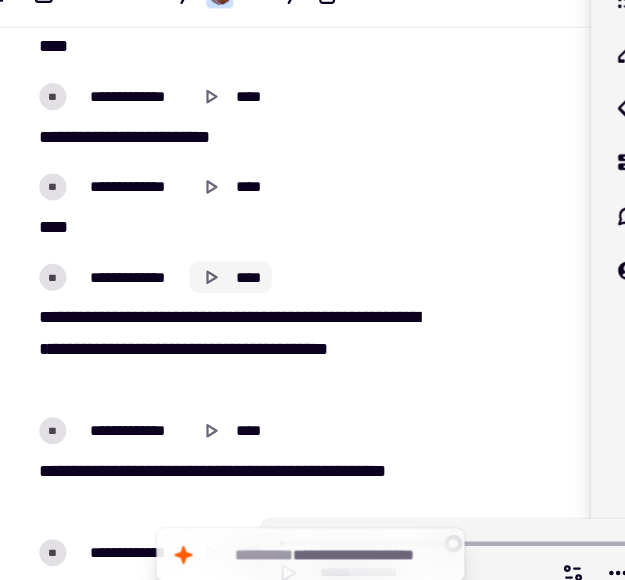 scroll, scrollTop: 1202, scrollLeft: 0, axis: vertical 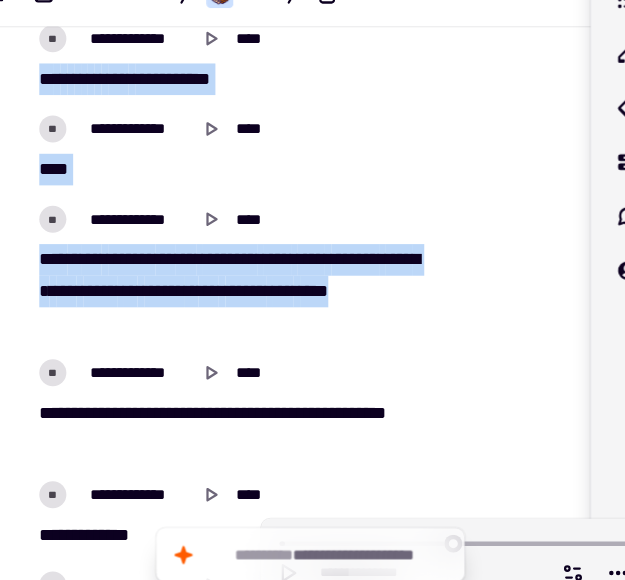drag, startPoint x: 207, startPoint y: 279, endPoint x: 235, endPoint y: 309, distance: 41.036568 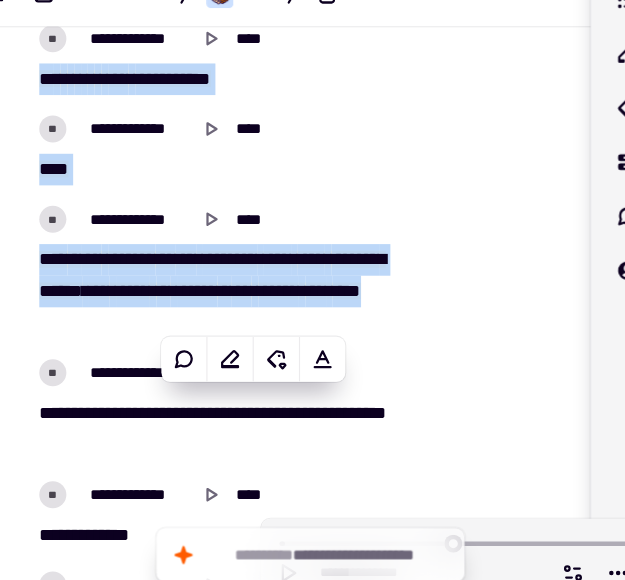 click on "[FIRST] [LAST] [STREET] [CITY] [STATE] [ZIP] [COUNTRY] [PHONE] [EMAIL] [DOB] [SSN] [CC] [LICENSE] [PASSPORT]" at bounding box center [238, 291] 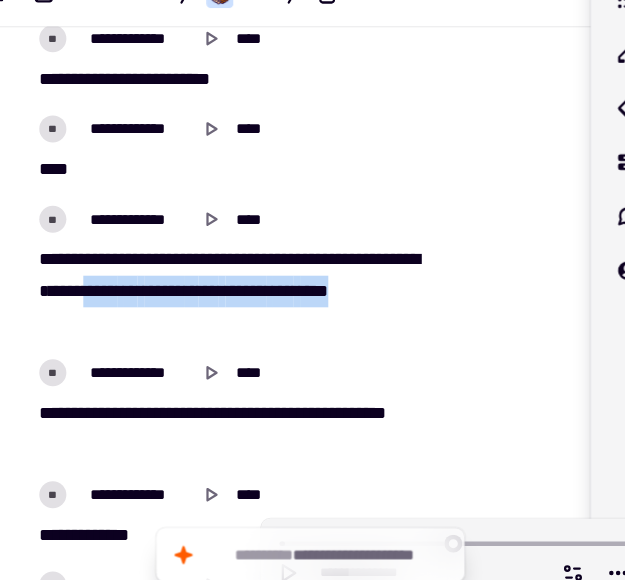 drag, startPoint x: 235, startPoint y: 309, endPoint x: 209, endPoint y: 284, distance: 36.069378 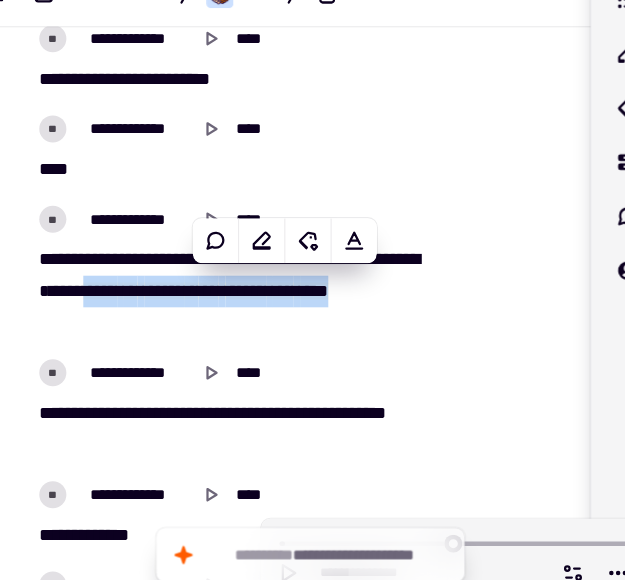 copy on "[FIRST] [LAST] [CITY] [STATE] [POSTAL_CODE] [COUNTRY] [PHONE] [EMAIL] [CREDIT_CARD] [PASSPORT] [DRIVER_LICENSE] [SSN] [BIRTH_DATE] [AGE] [TIME]" 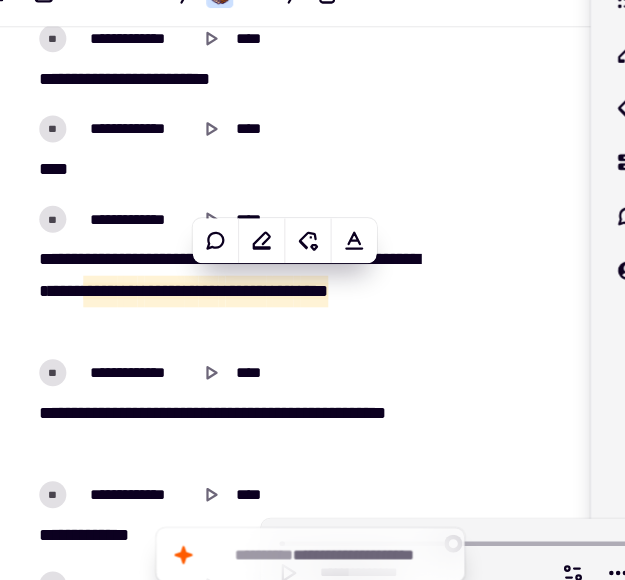 scroll, scrollTop: 1249, scrollLeft: 0, axis: vertical 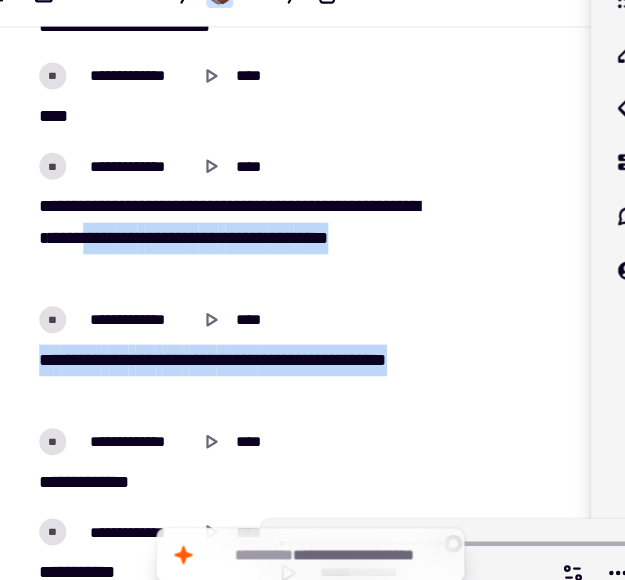 drag, startPoint x: 73, startPoint y: 343, endPoint x: 192, endPoint y: 372, distance: 122.48265 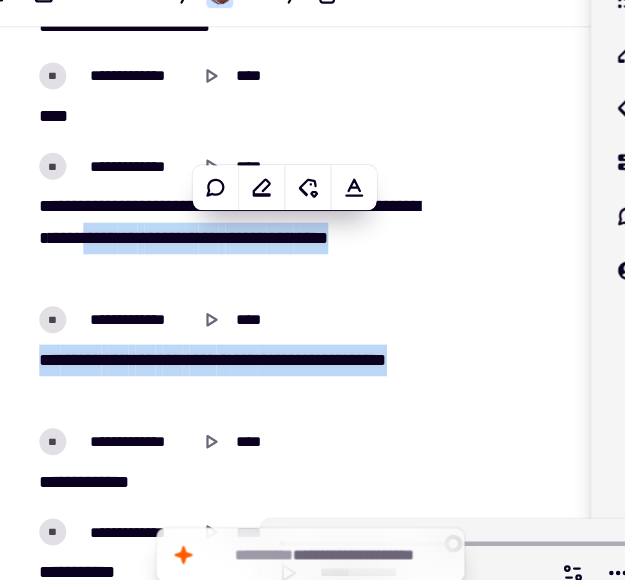 copy on "[FIRST] [LAST] [STREET] [CITY] [STATE] [ZIP] [COUNTRY] [PHONE] [EMAIL] [DOB] [SSN] [CC] [LICENSE] [PASSPORT]" 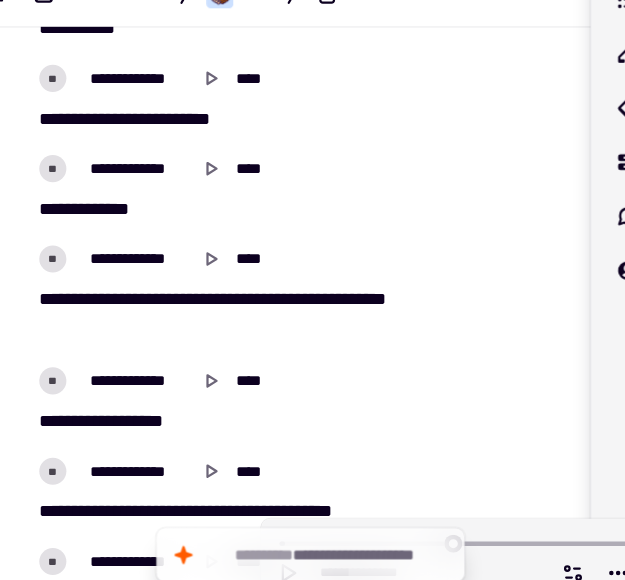 scroll, scrollTop: 1772, scrollLeft: 0, axis: vertical 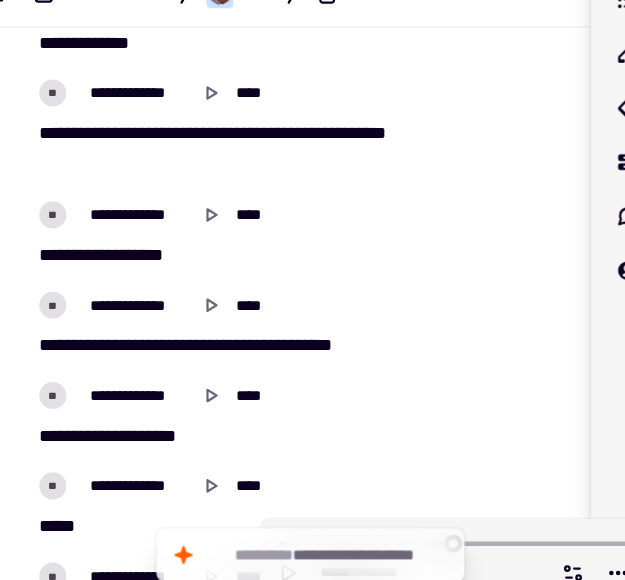 click on "******" at bounding box center [181, 338] 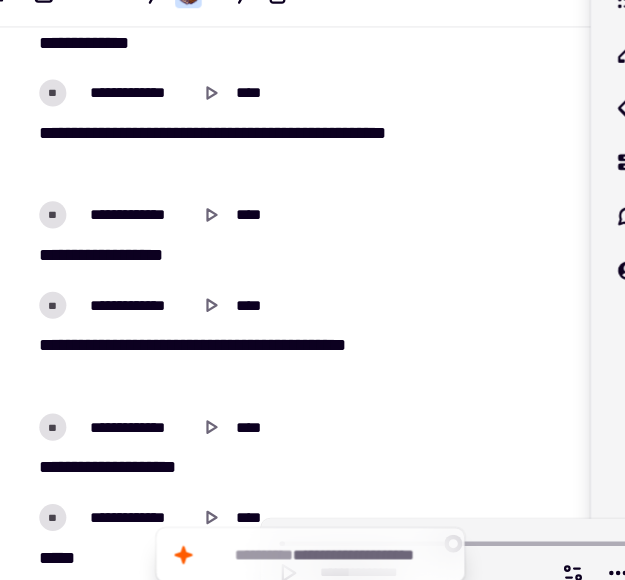 click on "[FIRST] [LAST] [STREET] [CITY] [STATE] [ZIP] [COUNTRY] [PHONE] [EMAIL] [DOB] [SSN] [CC] [LICENSE] [PASSPORT]" at bounding box center [238, 353] 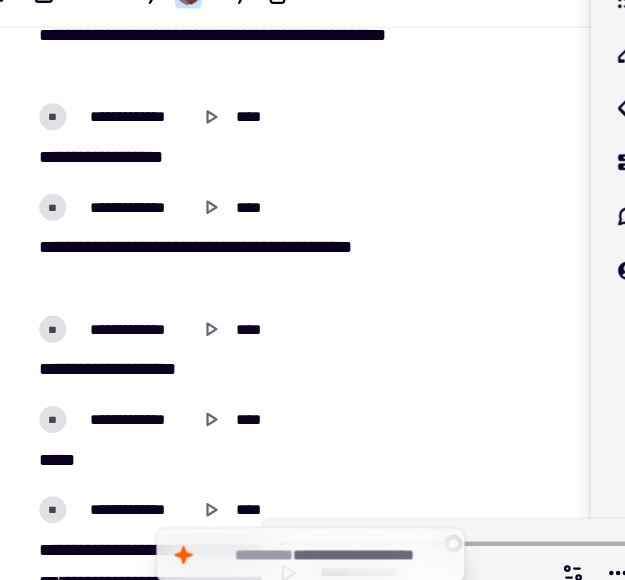 scroll, scrollTop: 1970, scrollLeft: 0, axis: vertical 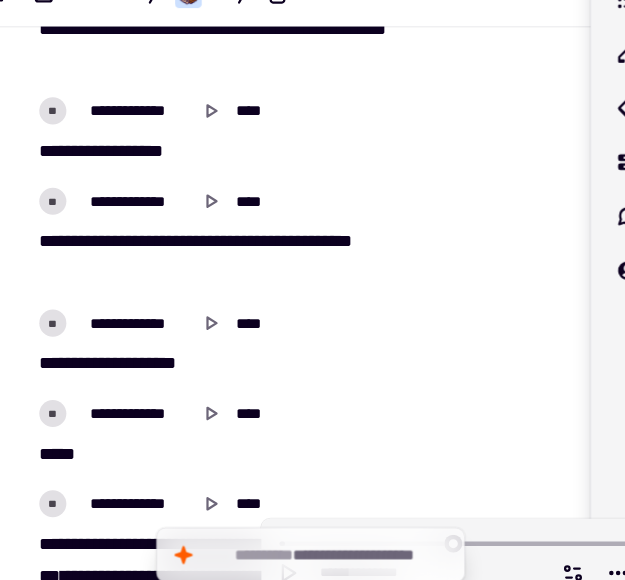 click on "[FIRST] [LAST] [STREET] [CITY] [STATE] [ZIP] [COUNTRY] [PHONE] [EMAIL] [DOB] [SSN] [CC] [LICENSE] [PASSPORT]" at bounding box center [238, 355] 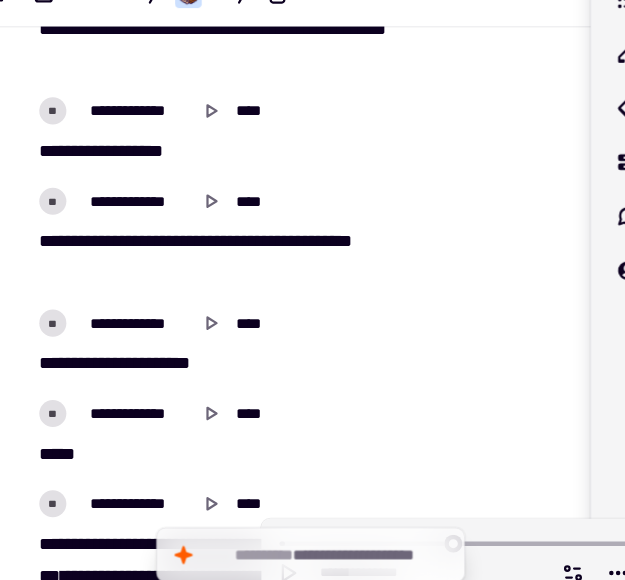 scroll, scrollTop: 2022, scrollLeft: 0, axis: vertical 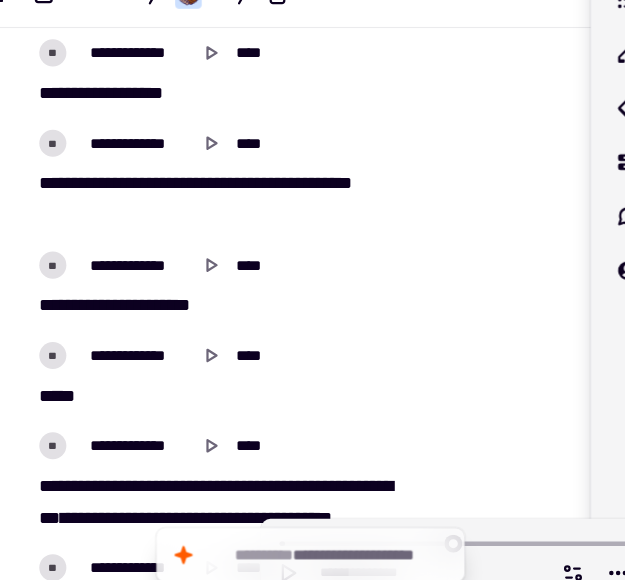 click on "****" at bounding box center (190, 302) 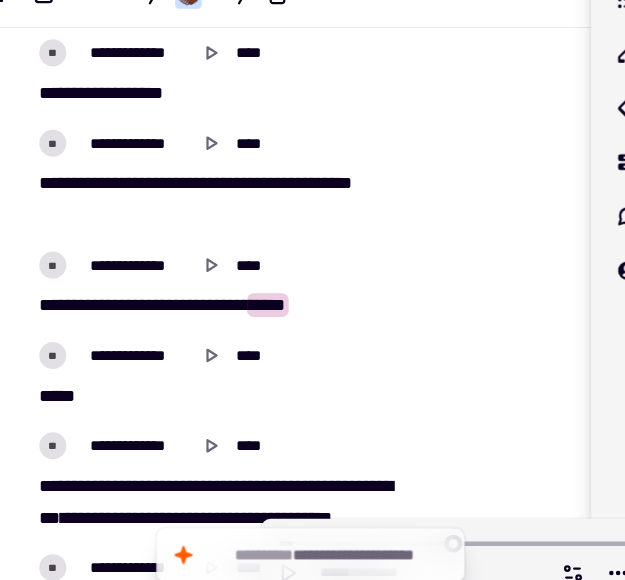 click on "[FIRST] [LAST] [STREET] [CITY] [STATE] [ZIP] [COUNTRY] [PHONE] [EMAIL] [DOB] [SSN] [CC] [LICENSE] [PASSPORT]" at bounding box center [238, 303] 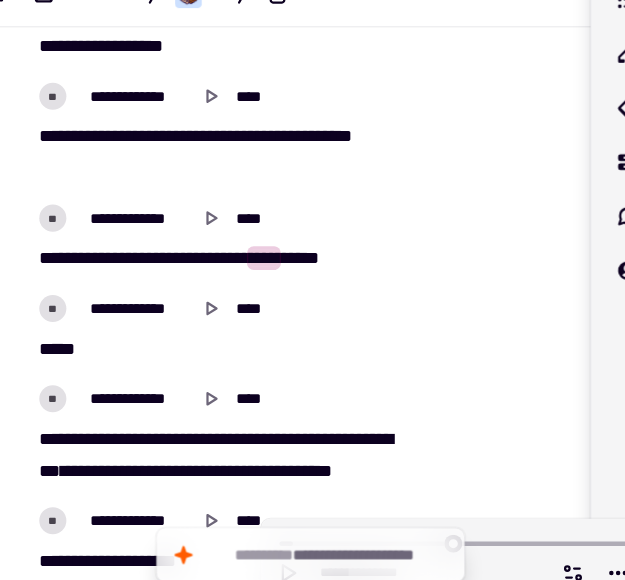 scroll, scrollTop: 2112, scrollLeft: 0, axis: vertical 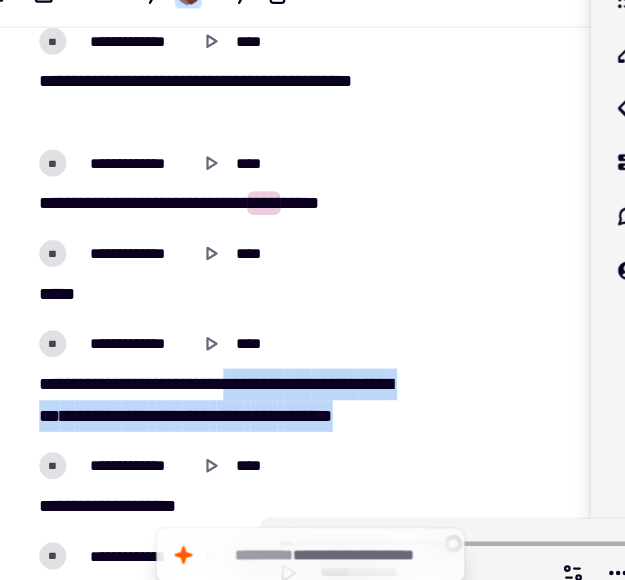 drag, startPoint x: 246, startPoint y: 364, endPoint x: 385, endPoint y: 392, distance: 141.7921 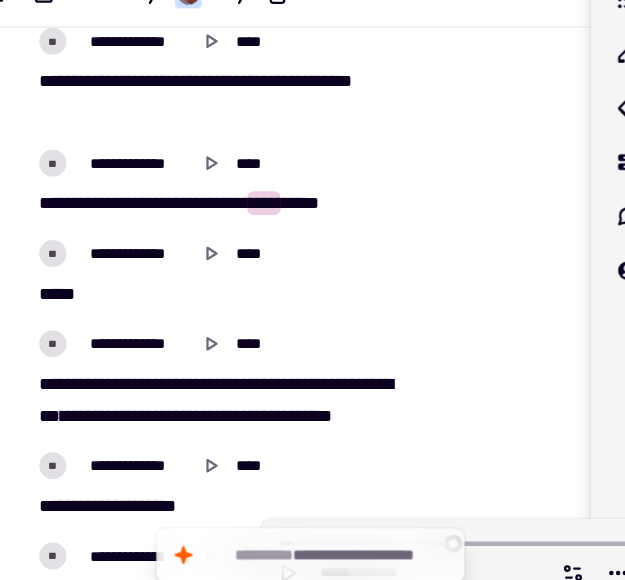 click on "[FIRST] [LAST] [STREET] [CITY] [STATE] [ZIP] [COUNTRY] [PHONE] [EMAIL] [DOB] [SSN] [CC] [LICENSE] [PASSPORT]" at bounding box center [238, 213] 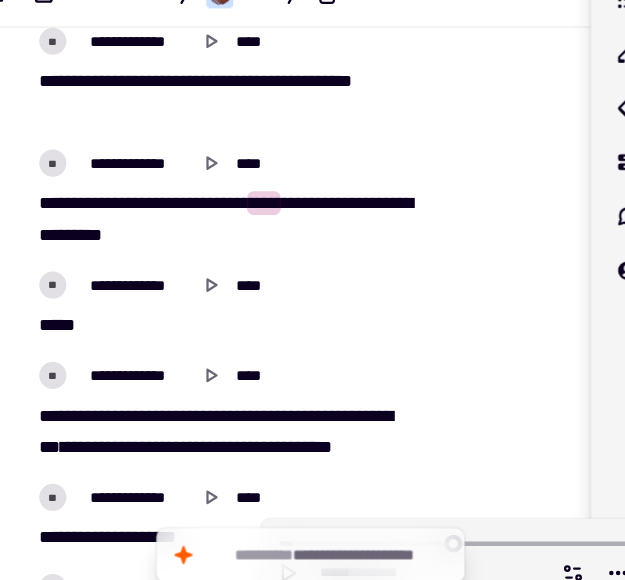 click on "[FIRST] [LAST] [STREET] [CITY] [STATE] [ZIP] [COUNTRY] [PHONE] [EMAIL] [DOB] [SSN] [CC] [LICENSE] [PASSPORT]" at bounding box center [238, 227] 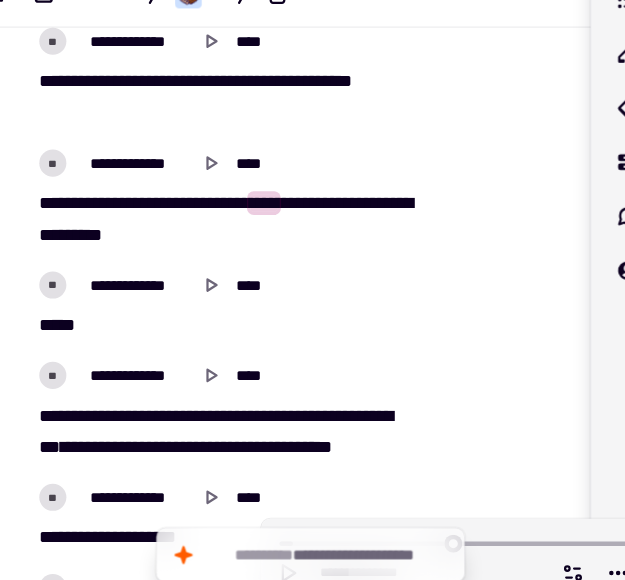 click on "[FIRST] [LAST] [STREET] [CITY] [STATE] [ZIP] [COUNTRY] [PHONE] [EMAIL] [DOB] [SSN] [CC] [LICENSE] [PASSPORT]" at bounding box center (238, 227) 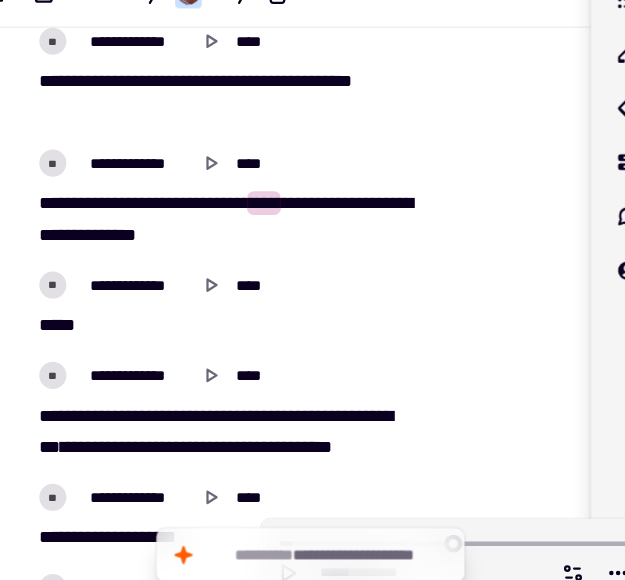 click on "[FIRST] [LAST] [CITY] [STATE] [POSTAL_CODE] [COUNTRY] [PHONE] [EMAIL] [CREDIT_CARD] [PASSPORT] [DRIVER_LICENSE] [SSN] [BIRTH_DATE] [AGE] [TIME]" at bounding box center (238, 227) 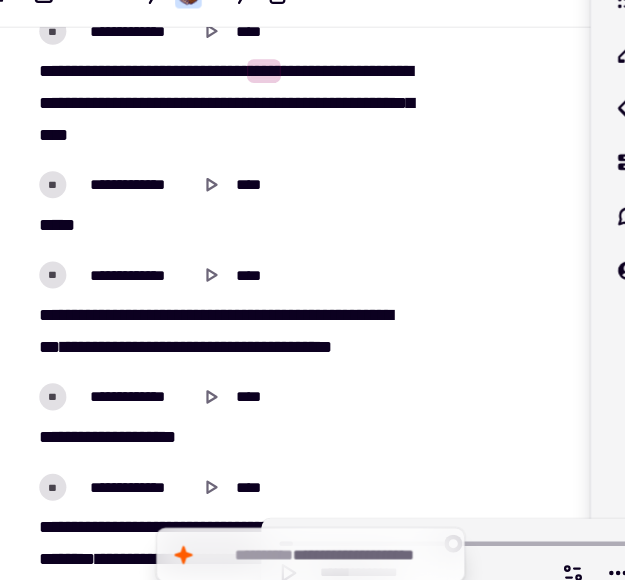 scroll, scrollTop: 2230, scrollLeft: 0, axis: vertical 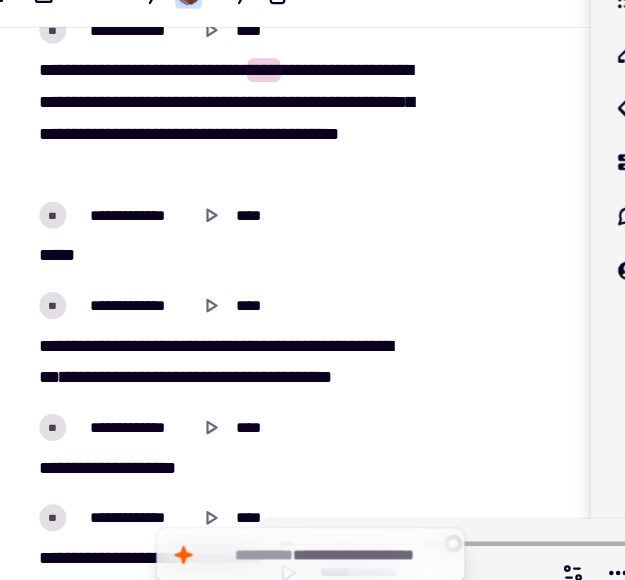 click on "[FIRST] [LAST] [STREET] [CITY] [STATE] [ZIP] [COUNTRY] [PHONE] [EMAIL] [DOB] [SSN] [CC] [LICENSE] [PASSPORT]" at bounding box center (238, 137) 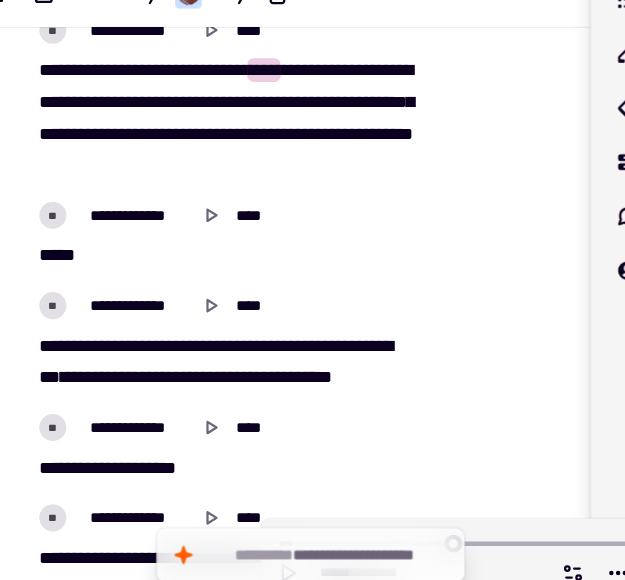 click on "[FIRST] [LAST] [STREET] [CITY] [STATE] [ZIP] [COUNTRY] [PHONE] [EMAIL] [DOB] [SSN] [CC] [LICENSE] [PASSPORT]" at bounding box center (238, 137) 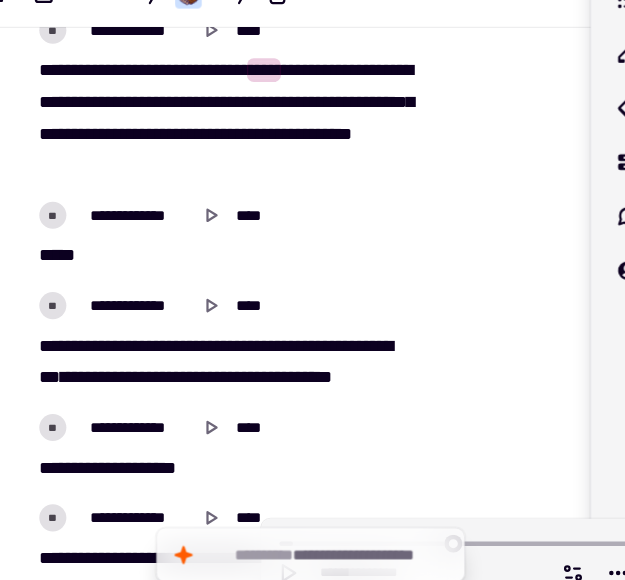 click on "[FIRST] [LAST] [STREET] [CITY] [STATE] [ZIP] [COUNTRY] [PHONE] [EMAIL] [DOB] [SSN] [CC] [LICENSE] [PASSPORT]" at bounding box center [238, 137] 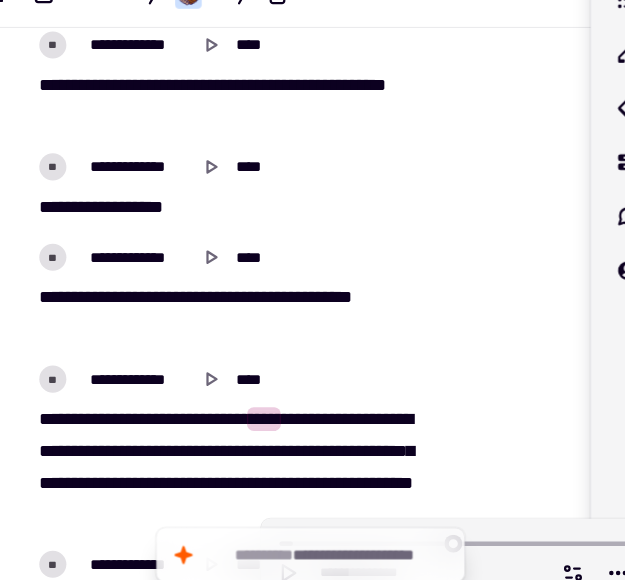 scroll, scrollTop: 1865, scrollLeft: 0, axis: vertical 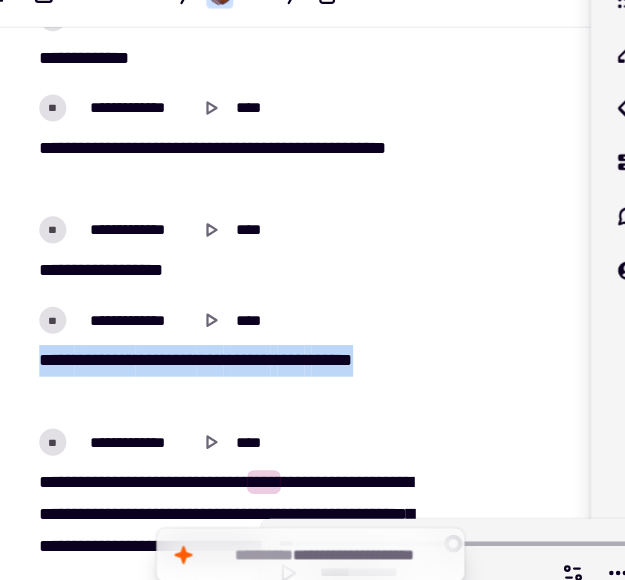 drag, startPoint x: 69, startPoint y: 345, endPoint x: 154, endPoint y: 381, distance: 92.309265 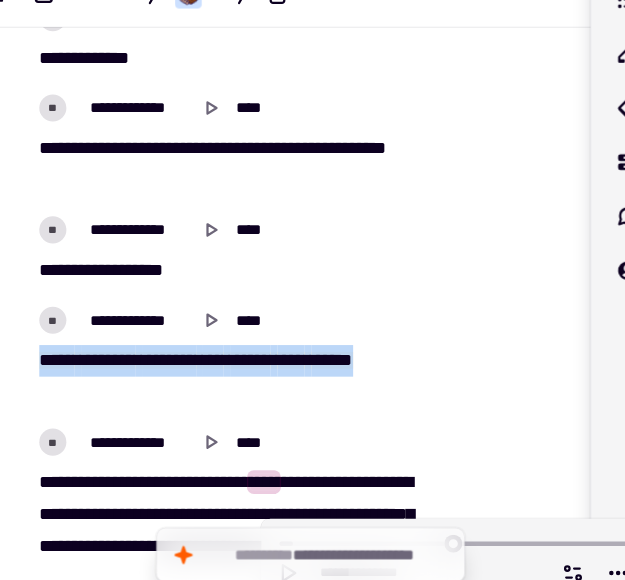 copy on "[FIRST] [LAST] [CITY] [STATE] [POSTAL_CODE] [COUNTRY] [PHONE] [EMAIL] [CREDIT_CARD] [PASSPORT] [DRIVER_LICENSE] [SSN] [BIRTH_DATE] [AGE] [TIME]" 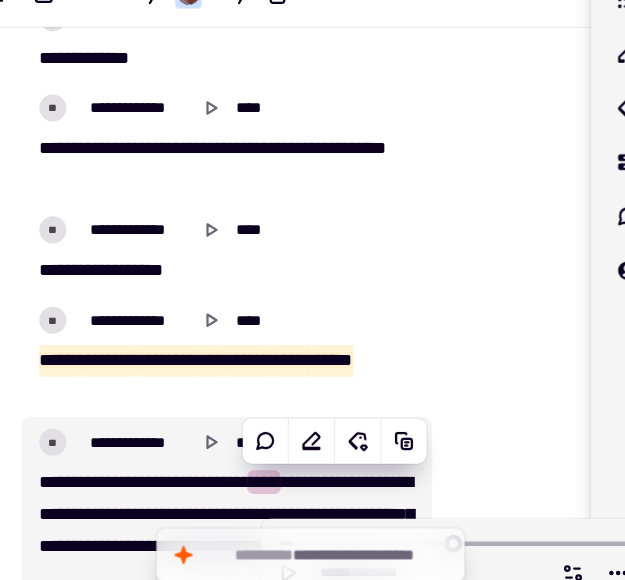 scroll, scrollTop: 2039, scrollLeft: 0, axis: vertical 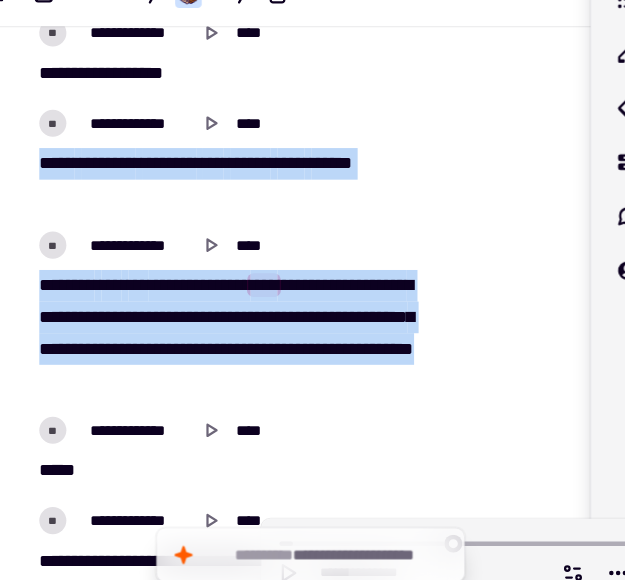 drag, startPoint x: 75, startPoint y: 277, endPoint x: 259, endPoint y: 361, distance: 202.26715 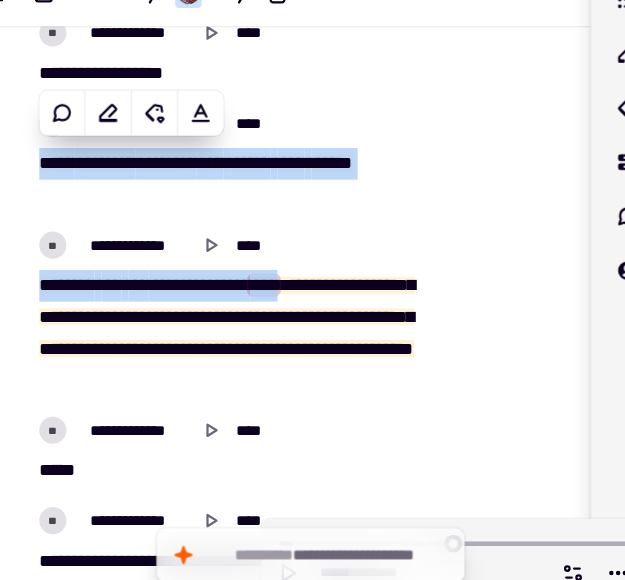 copy on "[FIRST] [LAST] [STREET] [CITY] [STATE] [ZIP] [COUNTRY] [PHONE] [EMAIL] [DOB] [SSN] [CC] [LICENSE] [PASSPORT]" 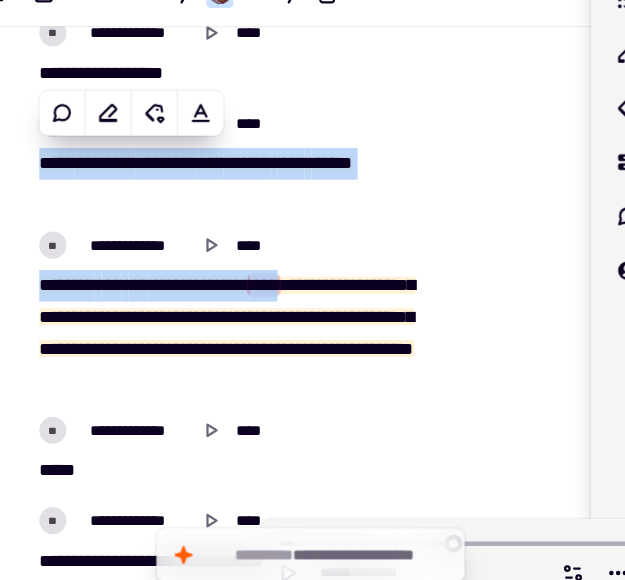 click on "[FIRST] [LAST] [STREET] [CITY] [STATE] [ZIP] [COUNTRY] [PHONE] [EMAIL] [DOB] [SSN] [CC] [LICENSE] [PASSPORT]" at bounding box center (226, 19247) 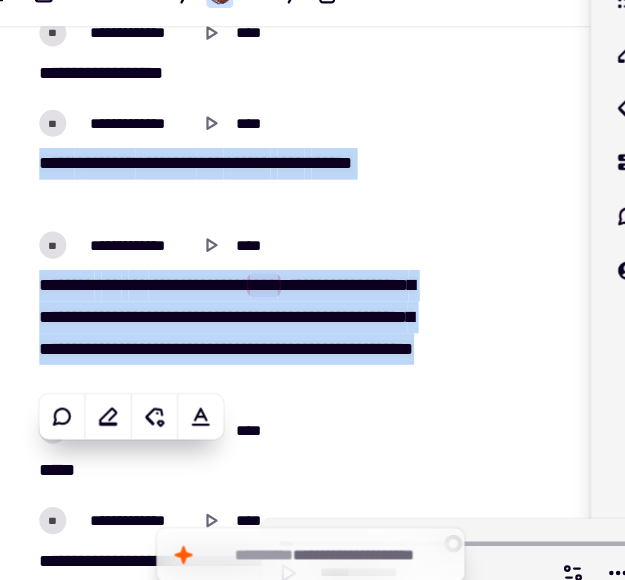 scroll, scrollTop: 2360, scrollLeft: 0, axis: vertical 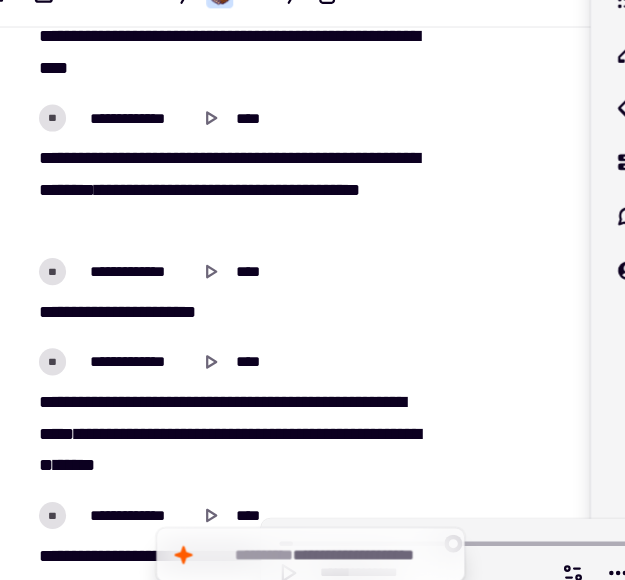 click on "[FIRST] [LAST] [CITY] [STATE] [POSTAL_CODE] [COUNTRY] [PHONE] [EMAIL] [CREDIT_CARD] [PASSPORT] [DRIVER_LICENSE] [SSN] [BIRTH_DATE] [AGE] [TIME]" at bounding box center (238, 201) 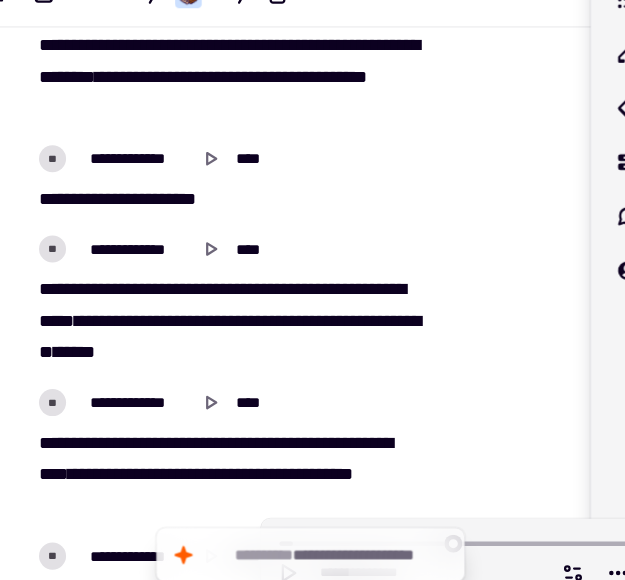 scroll, scrollTop: 4614, scrollLeft: 0, axis: vertical 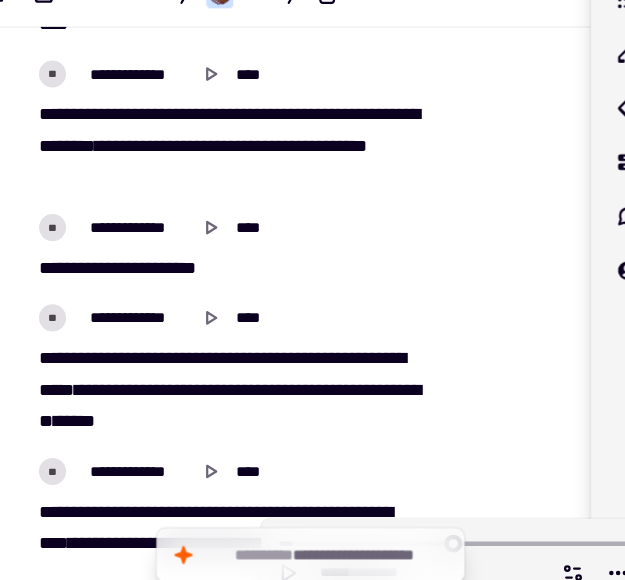 click on "**********" at bounding box center [133, 133] 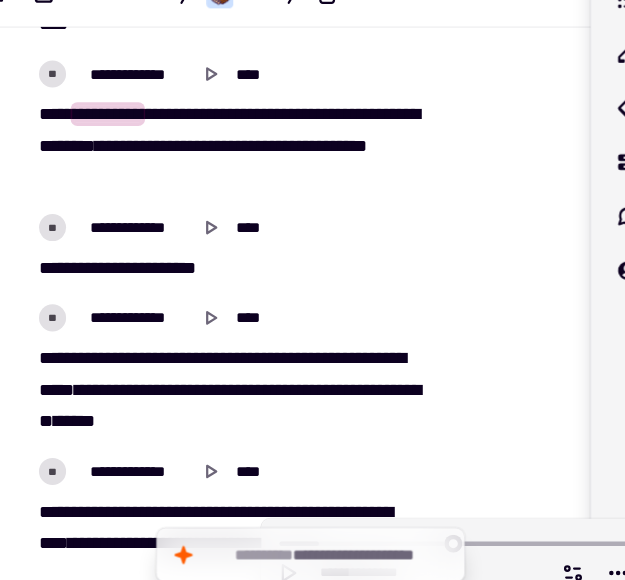 click on "[FIRST] [LAST] [STREET] [CITY] [STATE] [ZIP] [COUNTRY] [PHONE] [EMAIL] [DOB] [SSN] [CC] [LICENSE] [PASSPORT]" at bounding box center [238, 162] 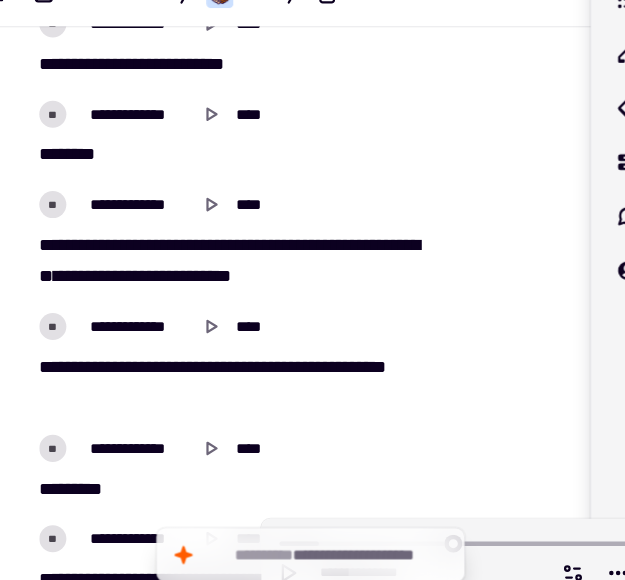scroll, scrollTop: 5484, scrollLeft: 0, axis: vertical 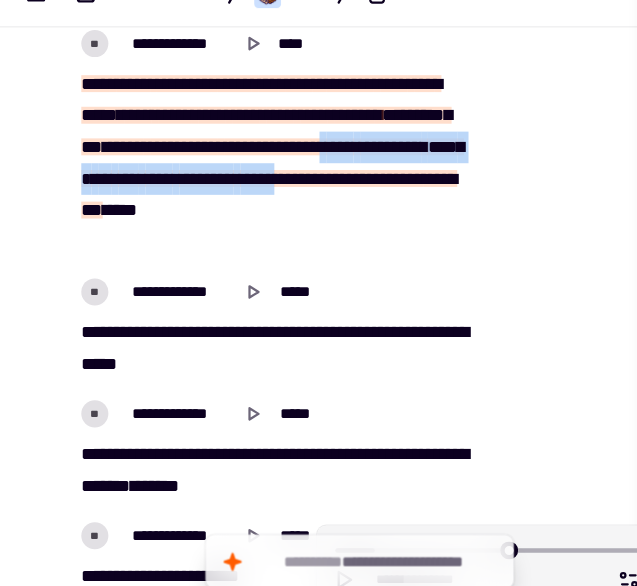 drag, startPoint x: 169, startPoint y: 176, endPoint x: 214, endPoint y: 224, distance: 65.795135 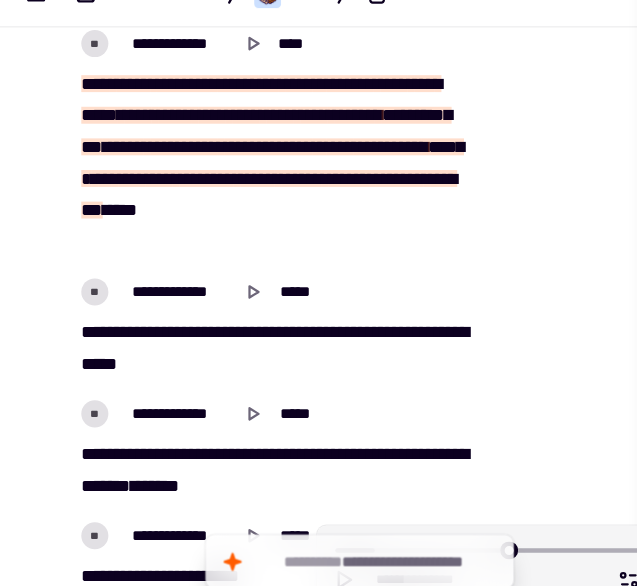 click on "[FIRST] [LAST] [STREET] [CITY] [STATE] [ZIP] [COUNTRY] [PHONE] [EMAIL] [DOB] [SSN] [CC] [LICENSE] [PASSPORT]" at bounding box center (243, 177) 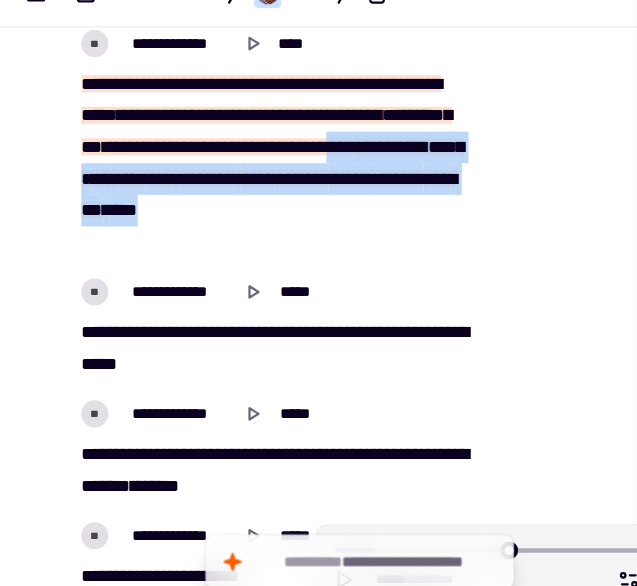 drag, startPoint x: 173, startPoint y: 183, endPoint x: 223, endPoint y: 239, distance: 75.073296 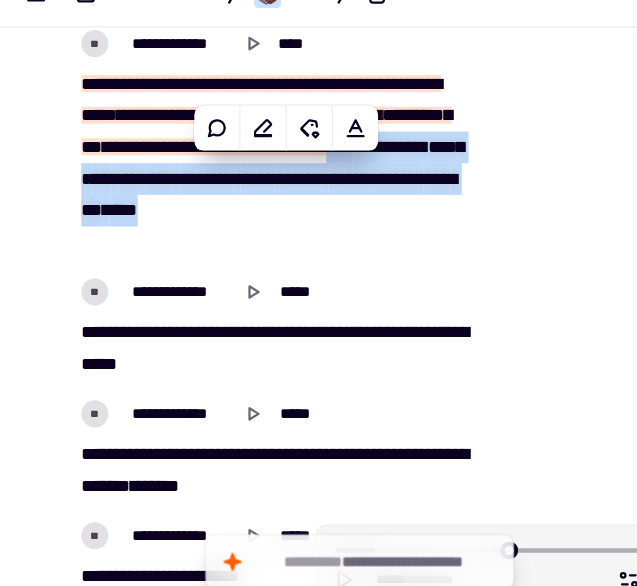 copy on "[FIRST] [LAST] [STREET] [CITY] [STATE] [ZIP] [COUNTRY] [PHONE] [EMAIL] [DOB] [SSN] [CC] [LICENSE] [PASSPORT]" 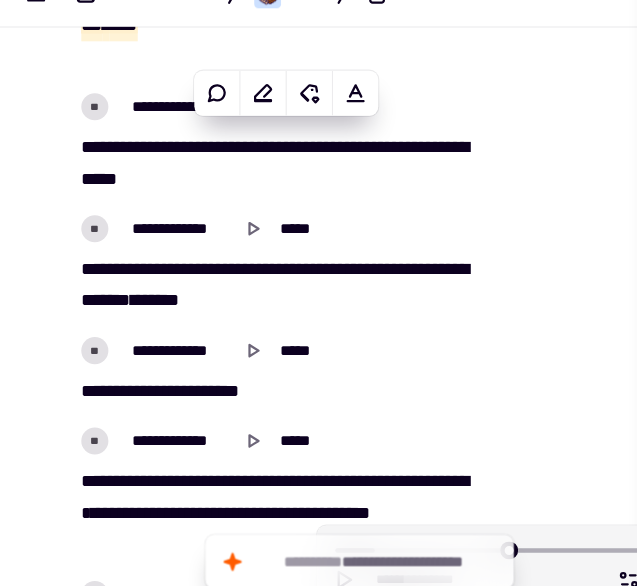 scroll, scrollTop: 6722, scrollLeft: 0, axis: vertical 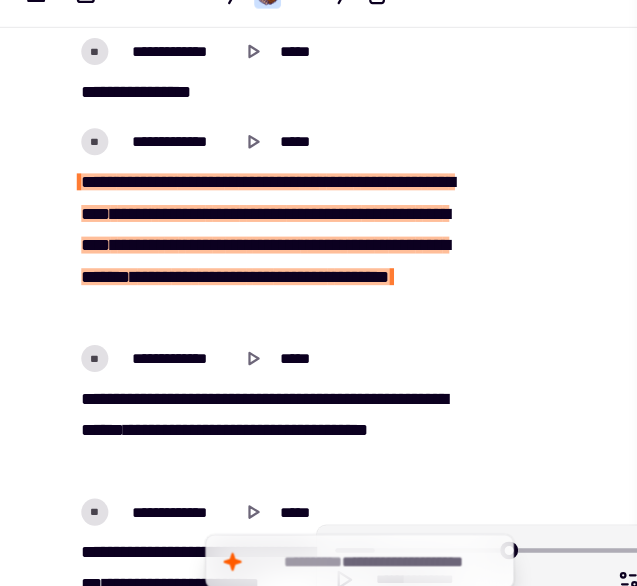click on "***" at bounding box center [131, 277] 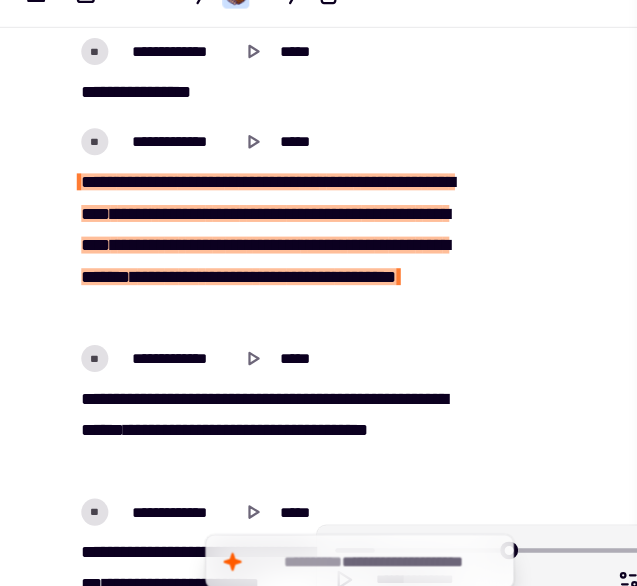 click at bounding box center (160, 193) 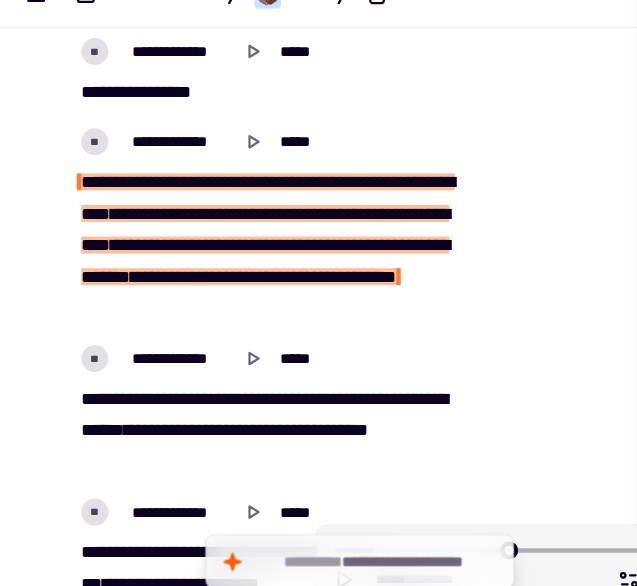 click on "******" at bounding box center [181, 193] 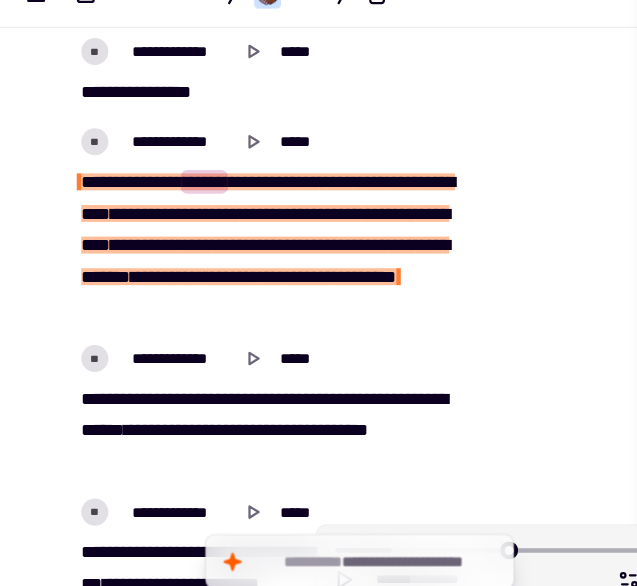 click on "[FIRST] [LAST] [STREET] [CITY] [STATE] [ZIP] [COUNTRY] [PHONE] [EMAIL] [DOB] [SSN] [CC] [LICENSE] [PASSPORT]" at bounding box center [243, 250] 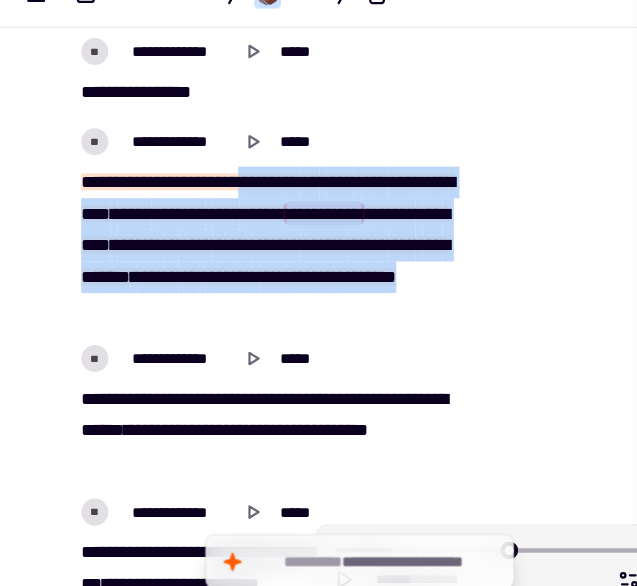 drag, startPoint x: 245, startPoint y: 186, endPoint x: 322, endPoint y: 303, distance: 140.06427 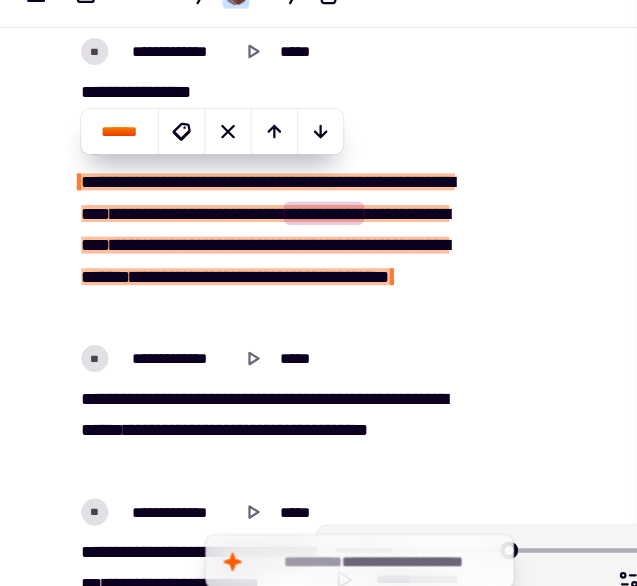 click on "[FIRST] [LAST] [CITY] [STATE] [POSTAL_CODE] [COUNTRY] [PHONE] [EMAIL] [CREDIT_CARD] [PASSPORT] [DRIVER_LICENSE] [SSN] [BIRTH_DATE] [AGE] [TIME]" at bounding box center [243, 250] 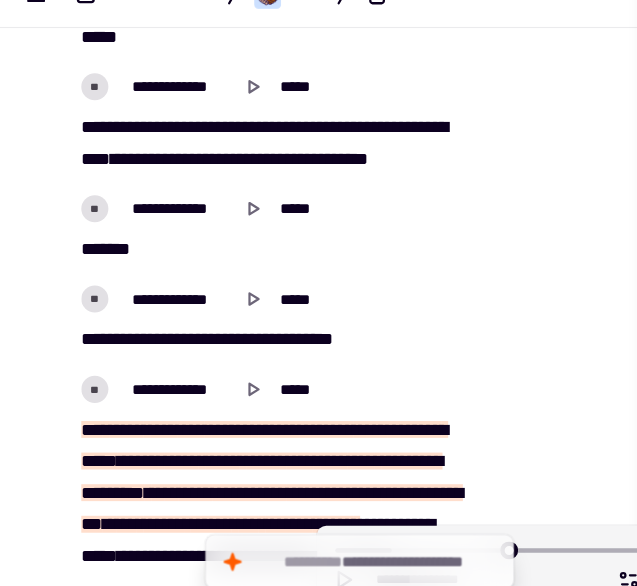 scroll, scrollTop: 9162, scrollLeft: 0, axis: vertical 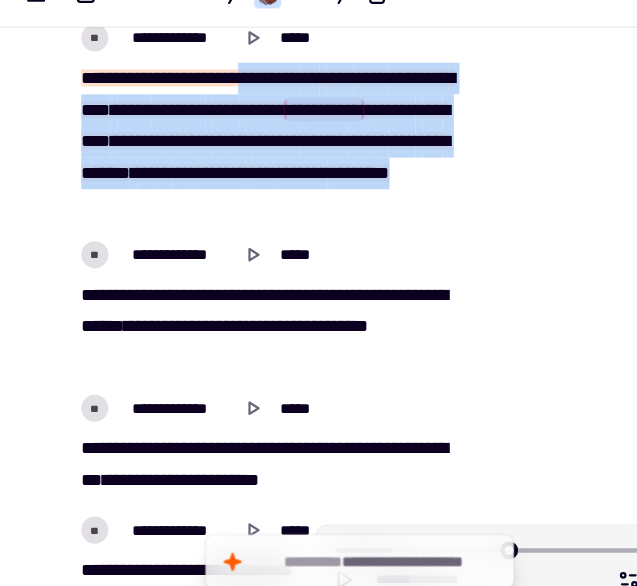 drag, startPoint x: 357, startPoint y: 221, endPoint x: 247, endPoint y: 96, distance: 166.50826 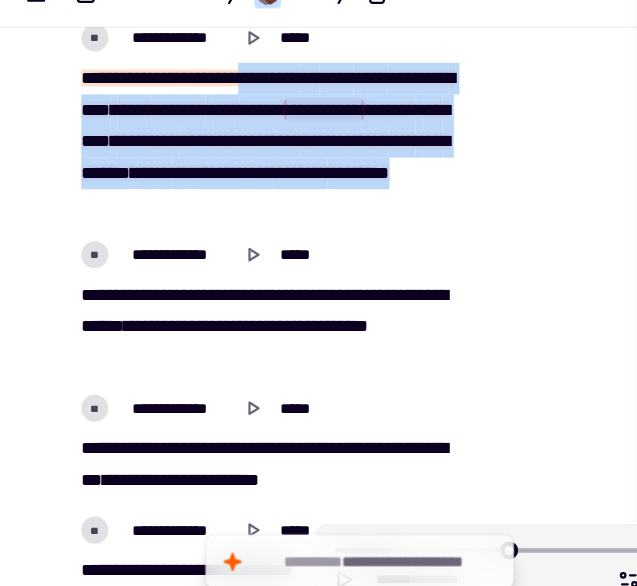 click on "[FIRST] [LAST] [CITY] [STATE] [POSTAL_CODE] [COUNTRY] [PHONE] [EMAIL] [CREDIT_CARD] [PASSPORT] [DRIVER_LICENSE] [SSN] [BIRTH_DATE] [AGE] [TIME]" at bounding box center (243, 158) 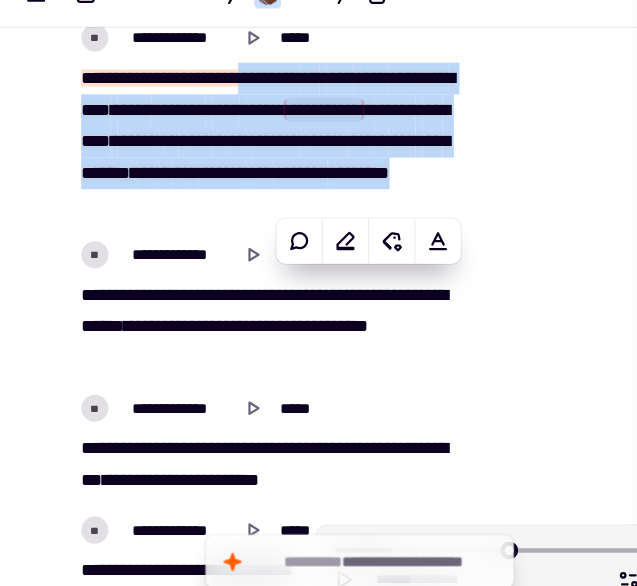 copy on "[FIRST] [LAST] [STREET] [CITY] [STATE] [ZIP] [COUNTRY] [PHONE] [EMAIL] [DOB] [SSN] [CC] [LICENSE] [PASSPORT]" 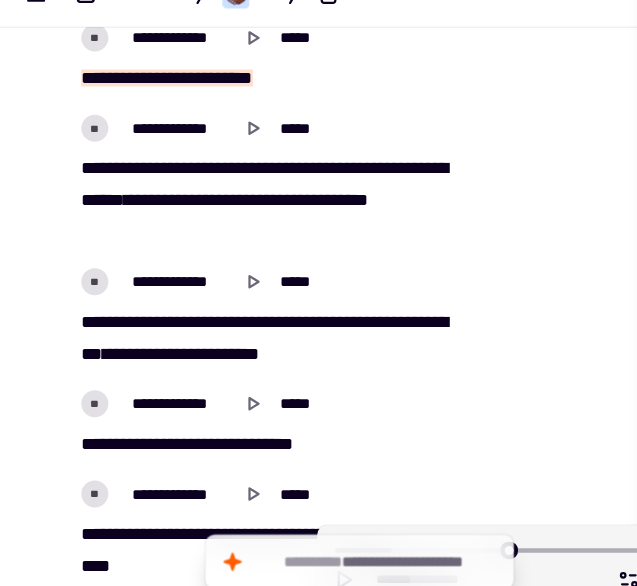 click on "*" at bounding box center [190, 181] 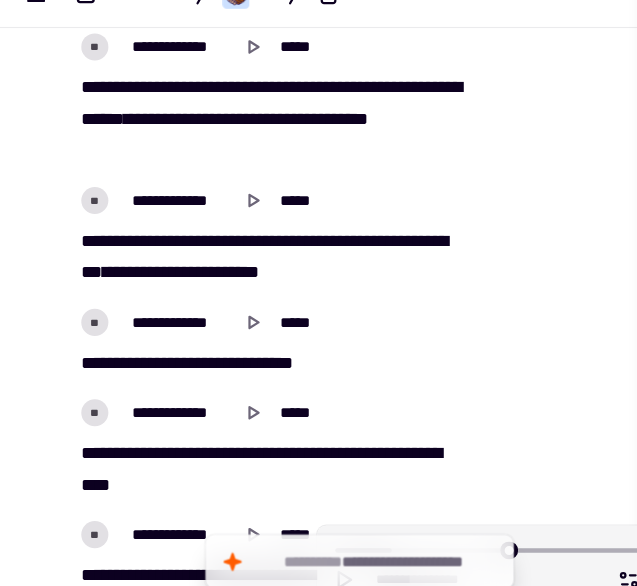 scroll, scrollTop: 7276, scrollLeft: 0, axis: vertical 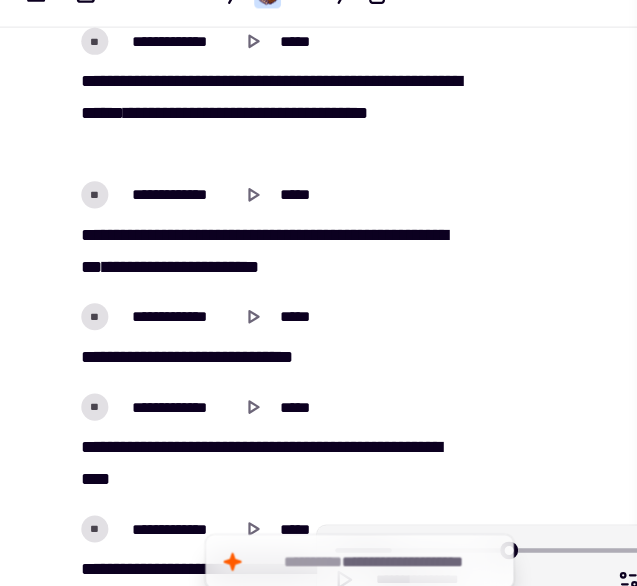 click on "[FIRST] [LAST] [CITY] [STATE] [POSTAL_CODE] [COUNTRY] [PHONE] [EMAIL] [CREDIT_CARD] [PASSPORT] [DRIVER_LICENSE] [SSN] [BIRTH_DATE] [AGE] [TIME]" at bounding box center [243, 255] 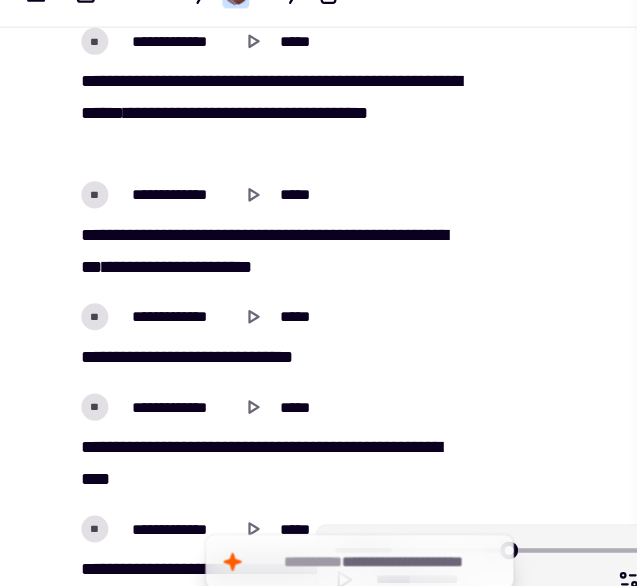 type on "*****" 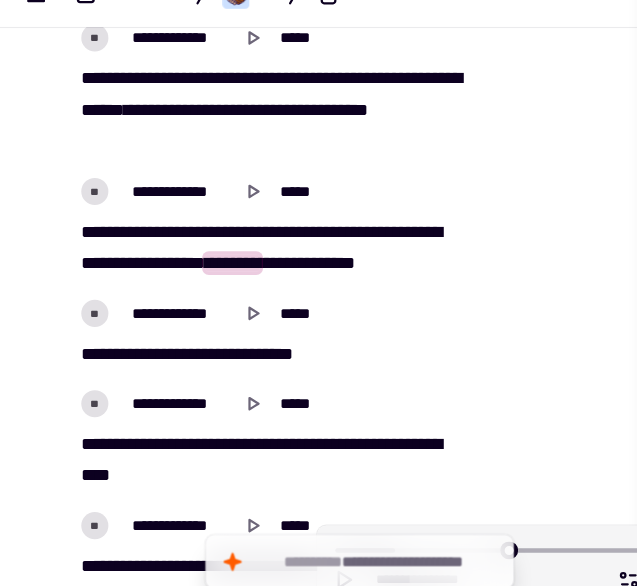 scroll, scrollTop: 7279, scrollLeft: 0, axis: vertical 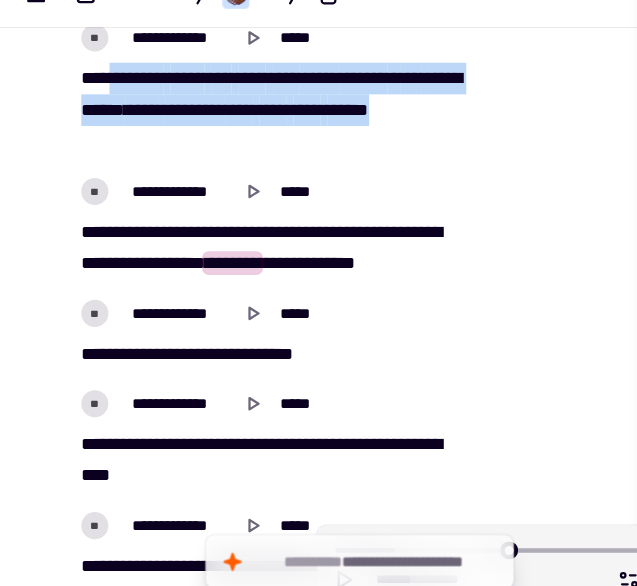 drag, startPoint x: 105, startPoint y: 96, endPoint x: 205, endPoint y: 156, distance: 116.61904 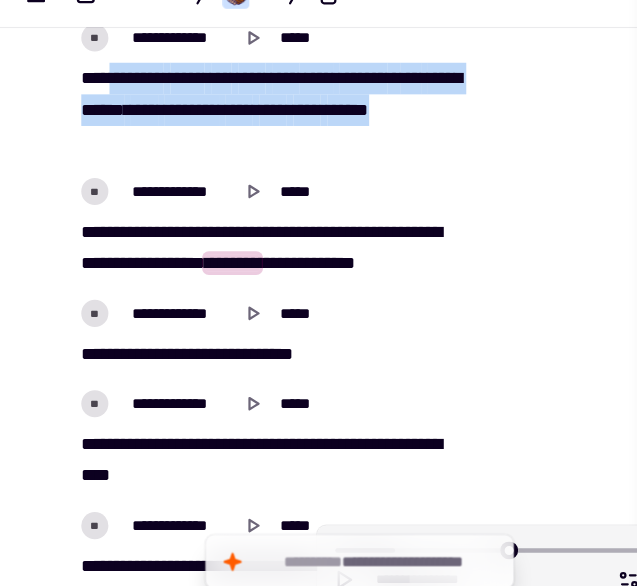 click on "[FIRST] [LAST] [STREET] [CITY] [STATE] [ZIP] [COUNTRY] [PHONE] [EMAIL] [DOB] [SSN] [CC] [LICENSE] [PASSPORT]" at bounding box center [243, 130] 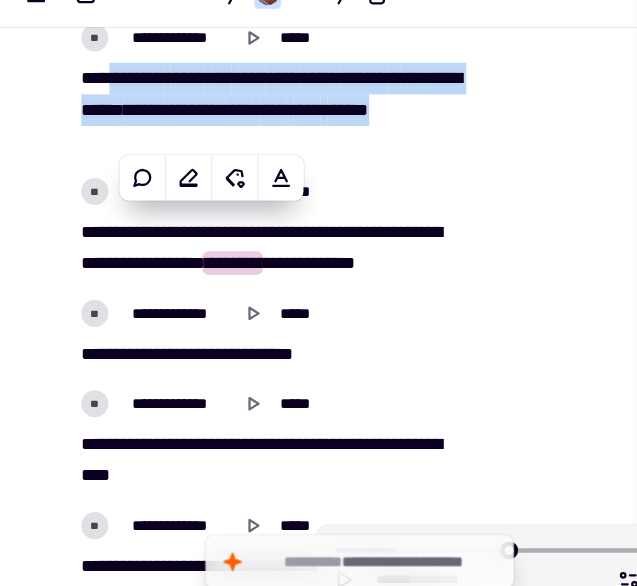copy on "[FIRST] [LAST] [CITY] [STATE] [POSTAL_CODE] [COUNTRY] [PHONE] [EMAIL] [CREDIT_CARD] [PASSPORT] [DRIVER_LICENSE] [SSN] [BIRTH_DATE] [AGE] [TIME]" 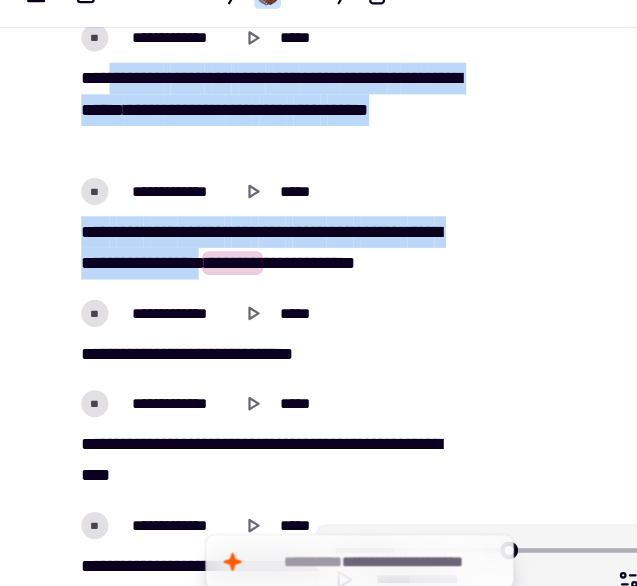 drag, startPoint x: 63, startPoint y: 224, endPoint x: 218, endPoint y: 260, distance: 159.12573 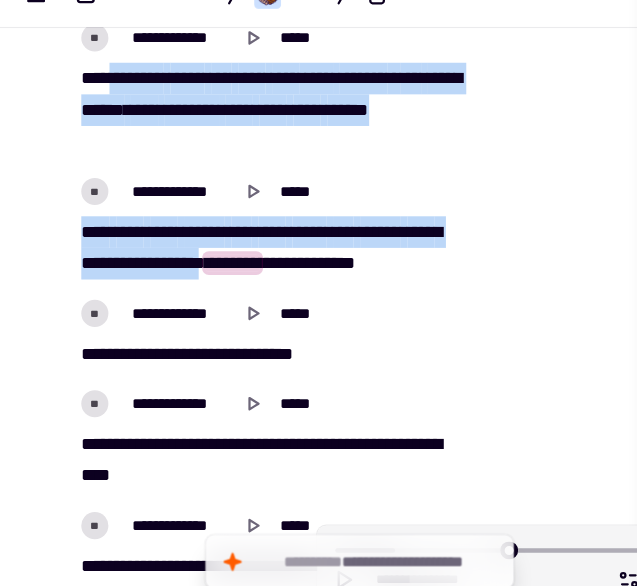 click on "[FIRST] [LAST] [STREET] [CITY] [STATE] [ZIP] [COUNTRY] [PHONE] [EMAIL] [DOB] [SSN] [CC] [LICENSE] [PASSPORT]" at bounding box center (243, 252) 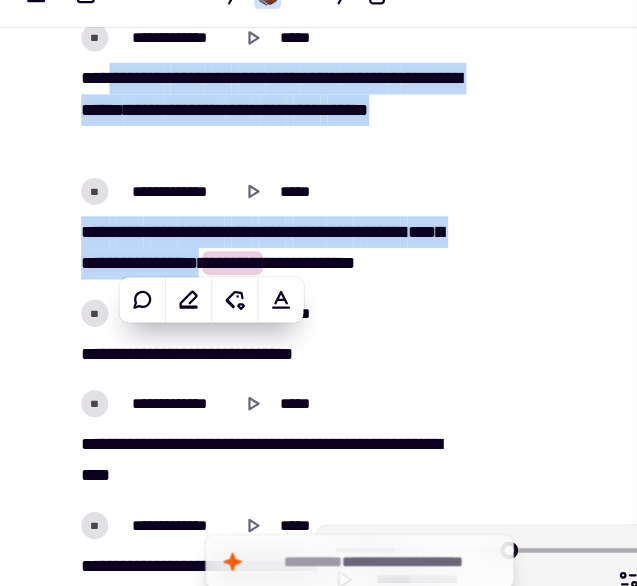 copy on "[FIRST] [LAST] [STREET] [CITY] [STATE] [ZIP] [COUNTRY] [PHONE] [EMAIL] [DOB] [SSN] [CC] [LICENSE] [PASSPORT]" 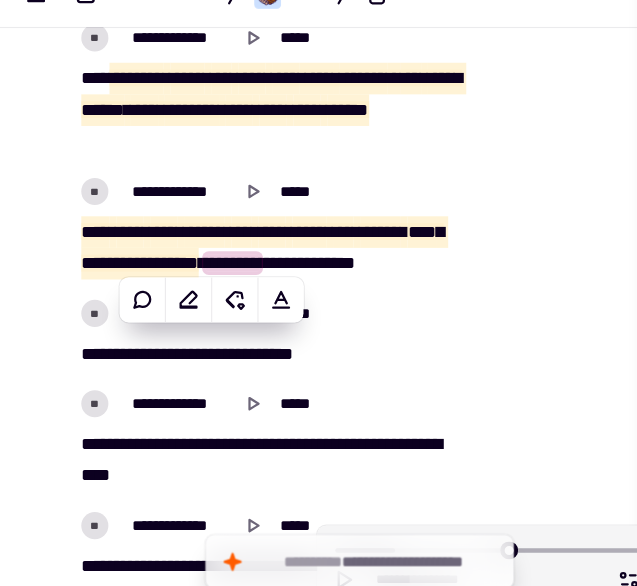 scroll, scrollTop: 7359, scrollLeft: 0, axis: vertical 